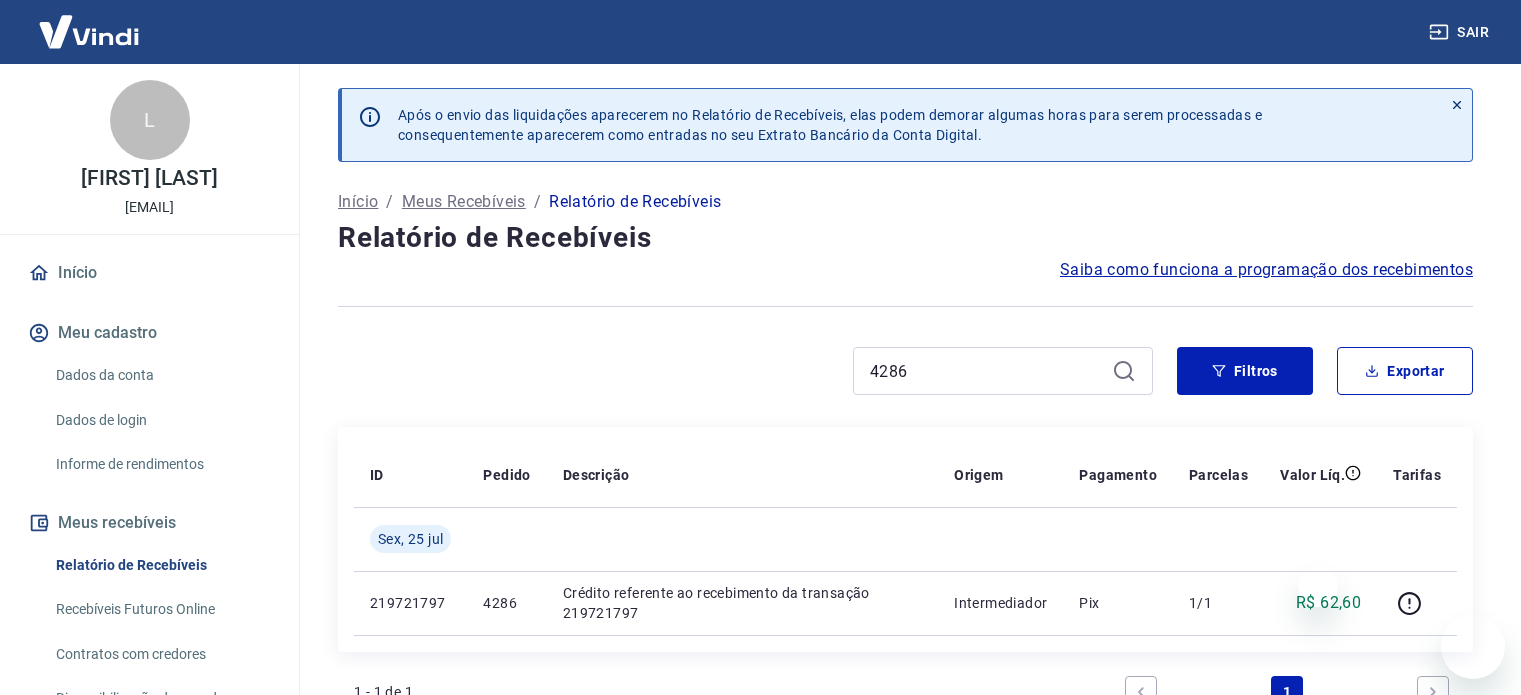 scroll, scrollTop: 0, scrollLeft: 0, axis: both 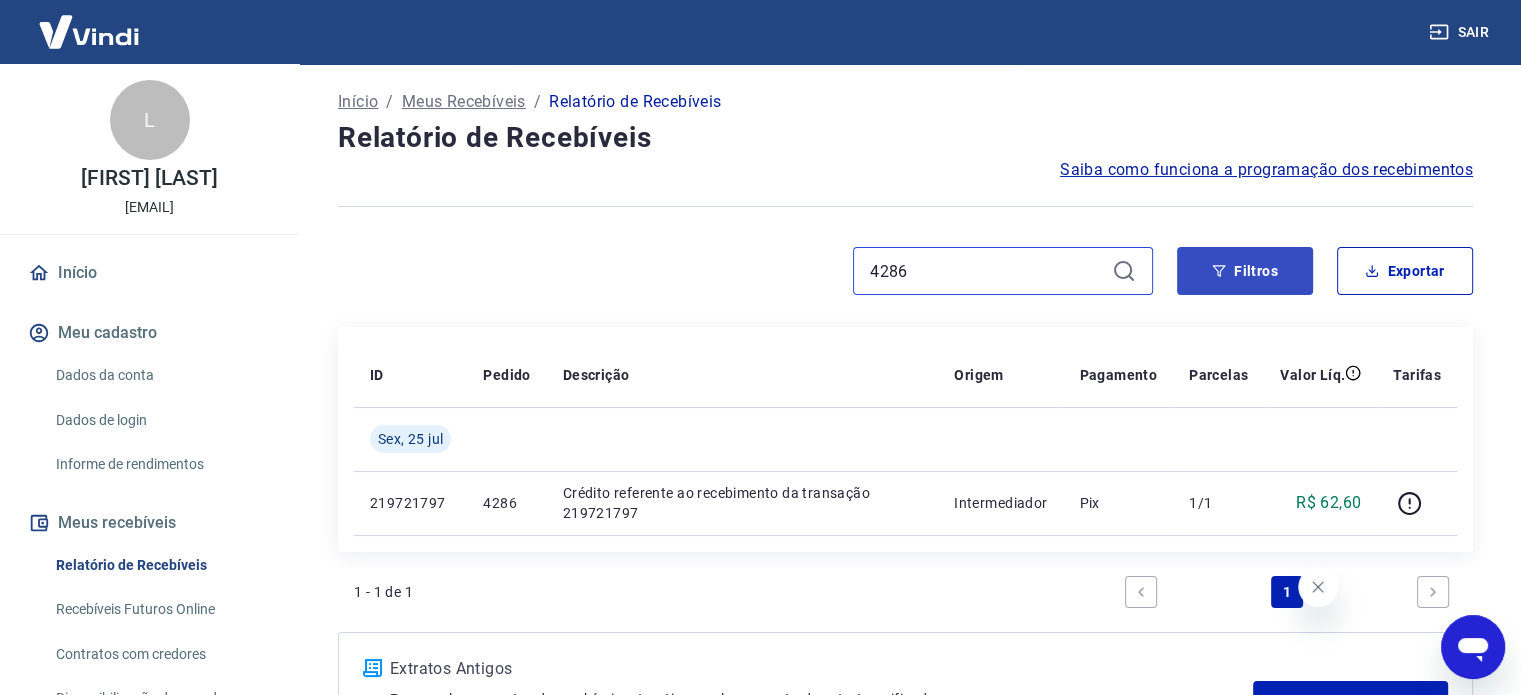 drag, startPoint x: 922, startPoint y: 267, endPoint x: 1251, endPoint y: 265, distance: 329.00607 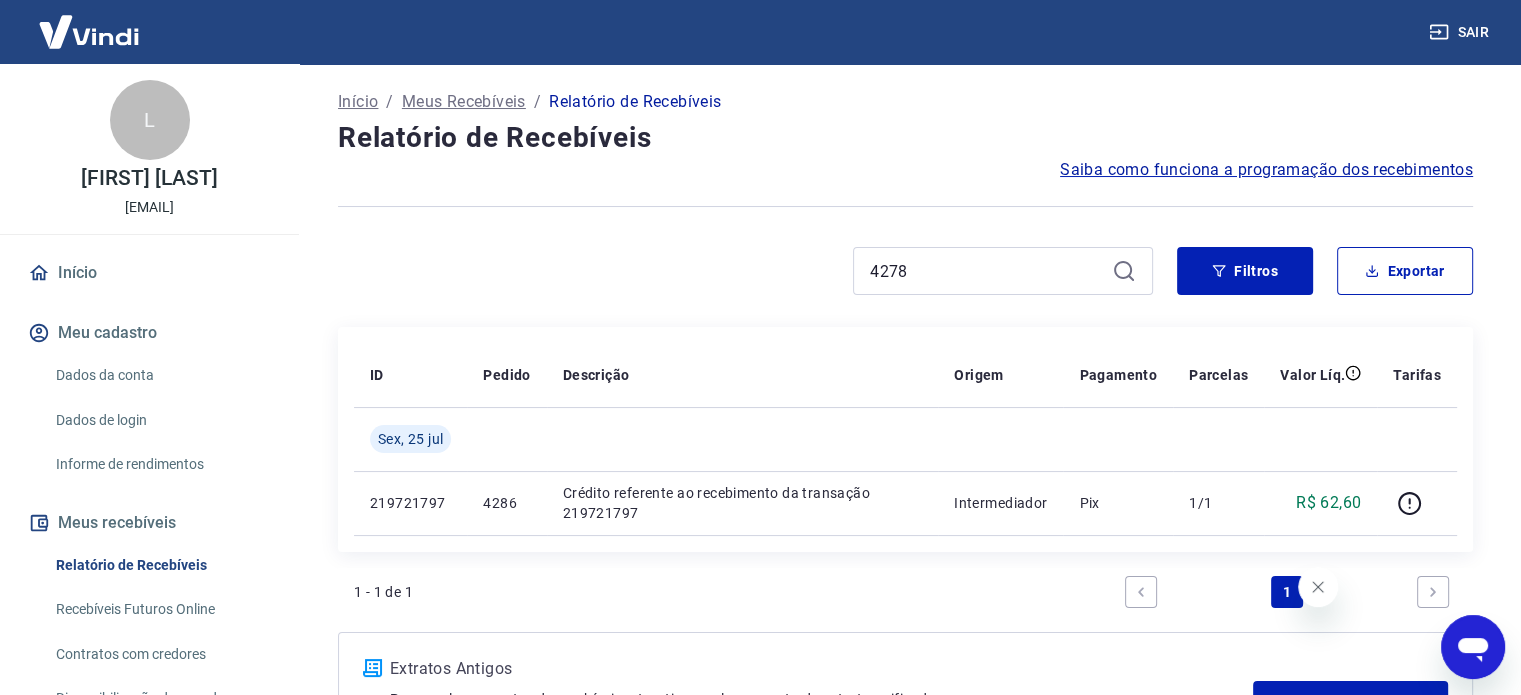 click 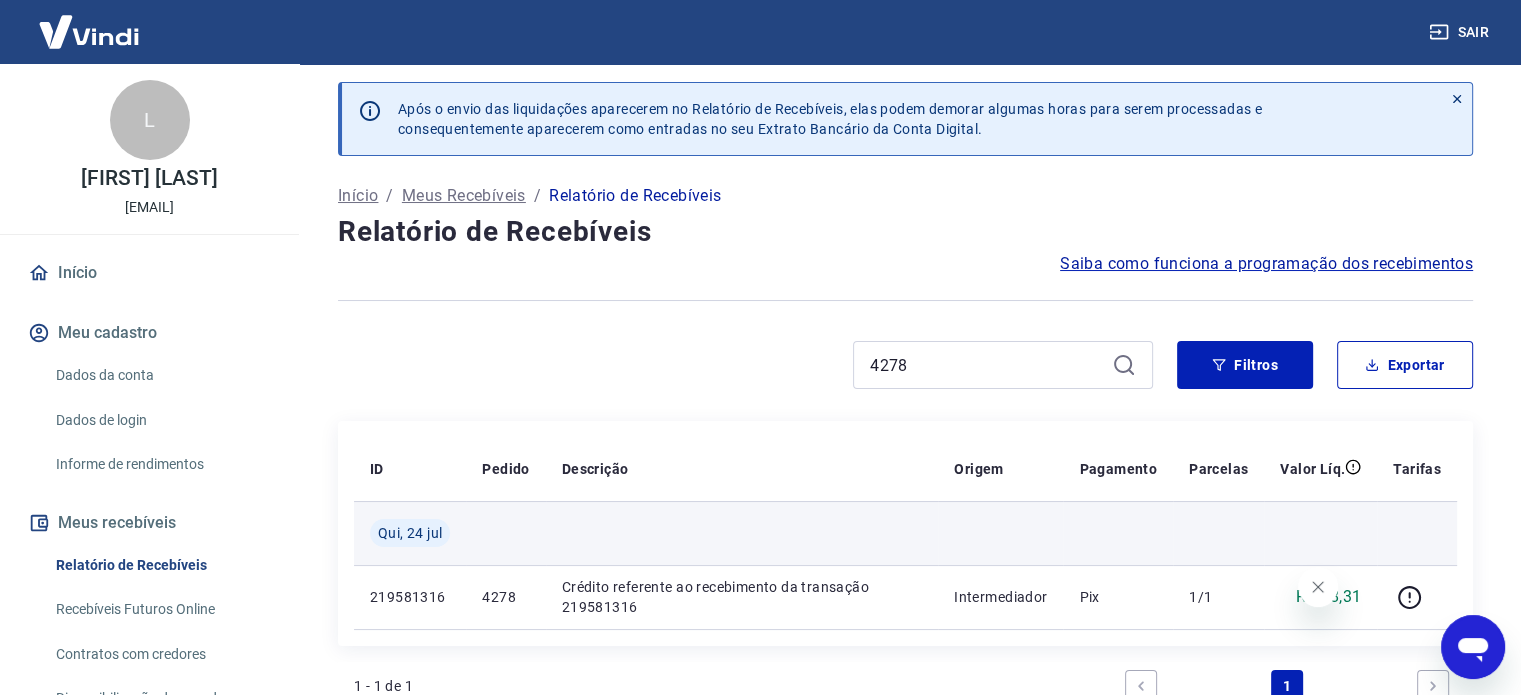 scroll, scrollTop: 200, scrollLeft: 0, axis: vertical 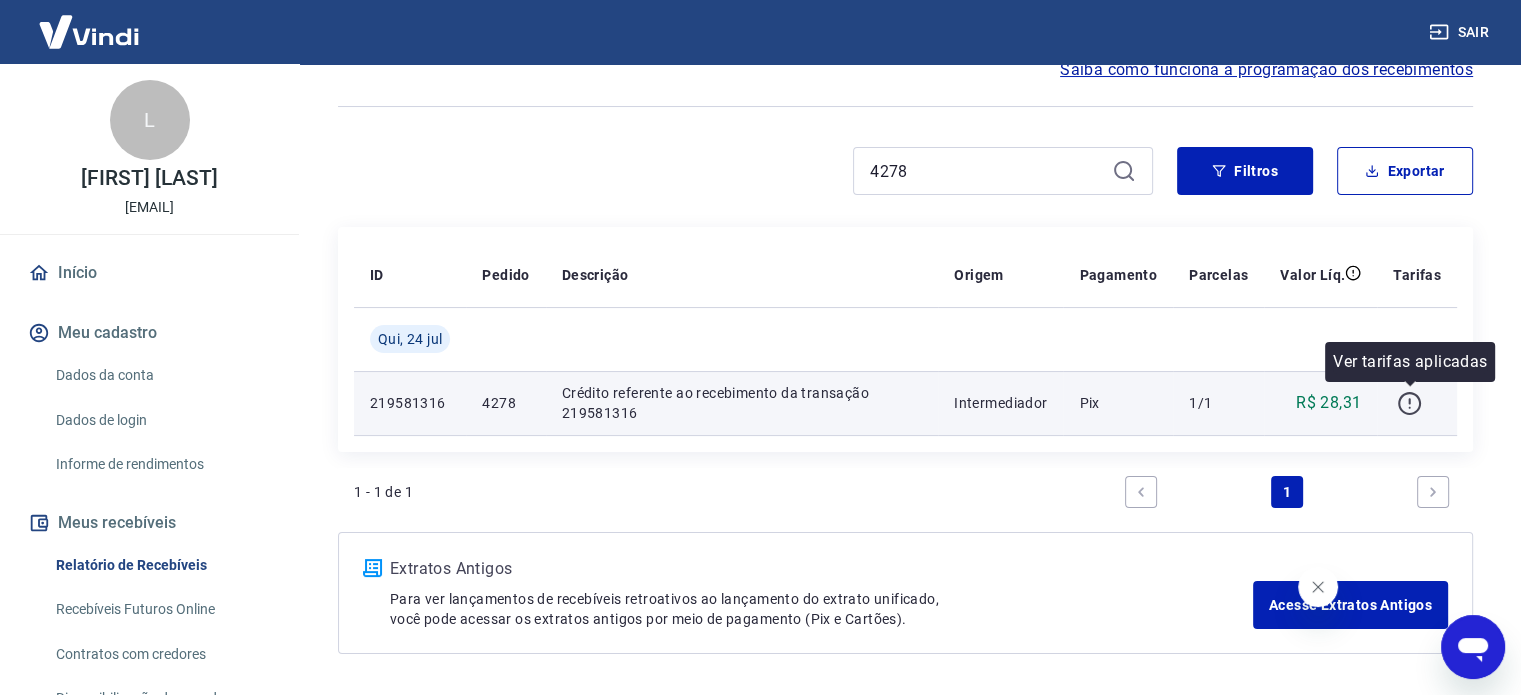 click 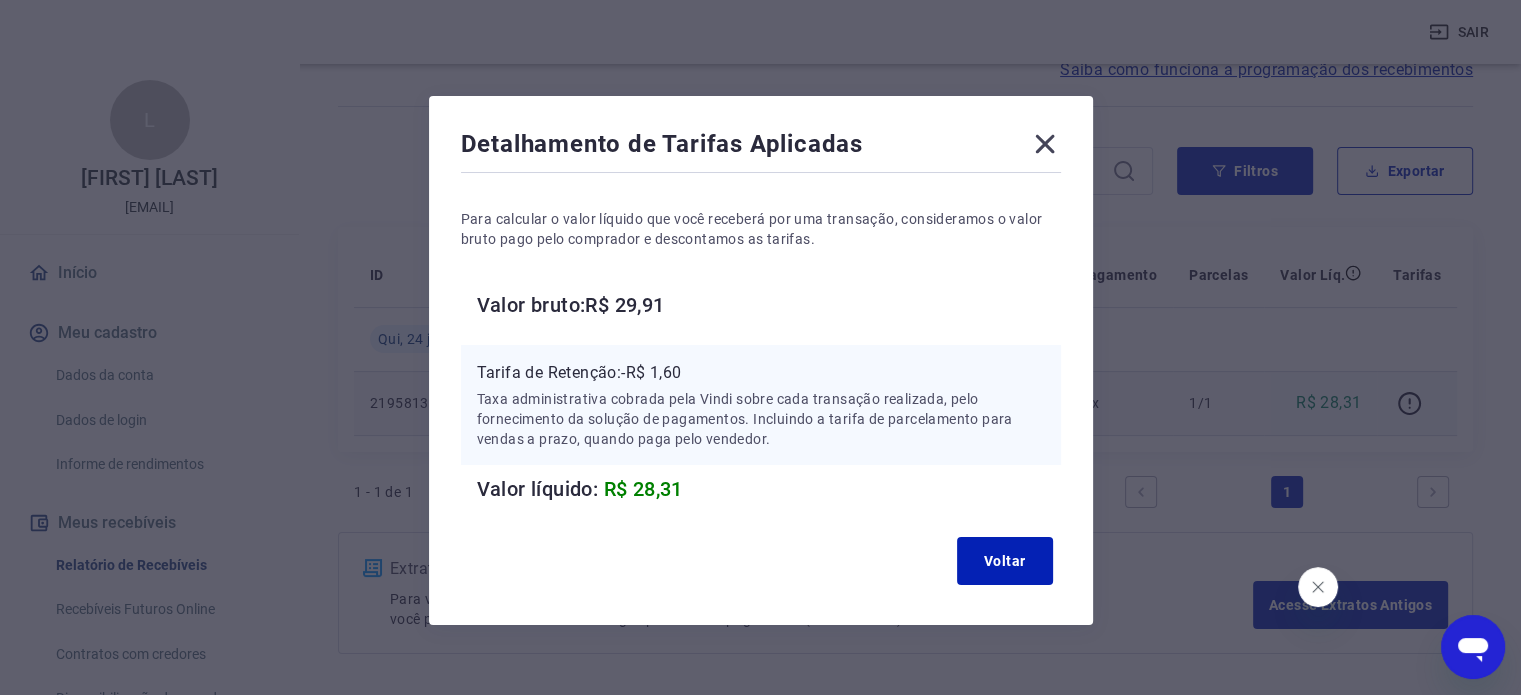 click 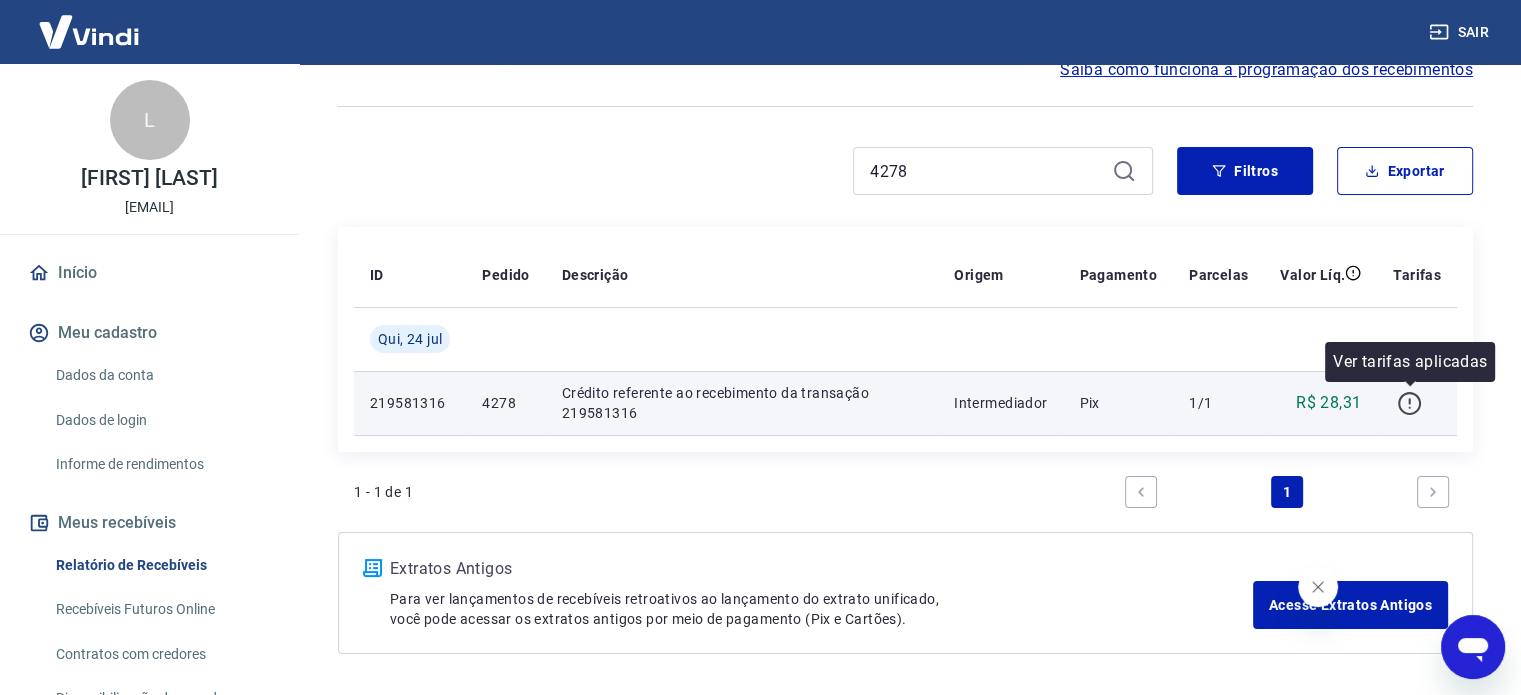 click 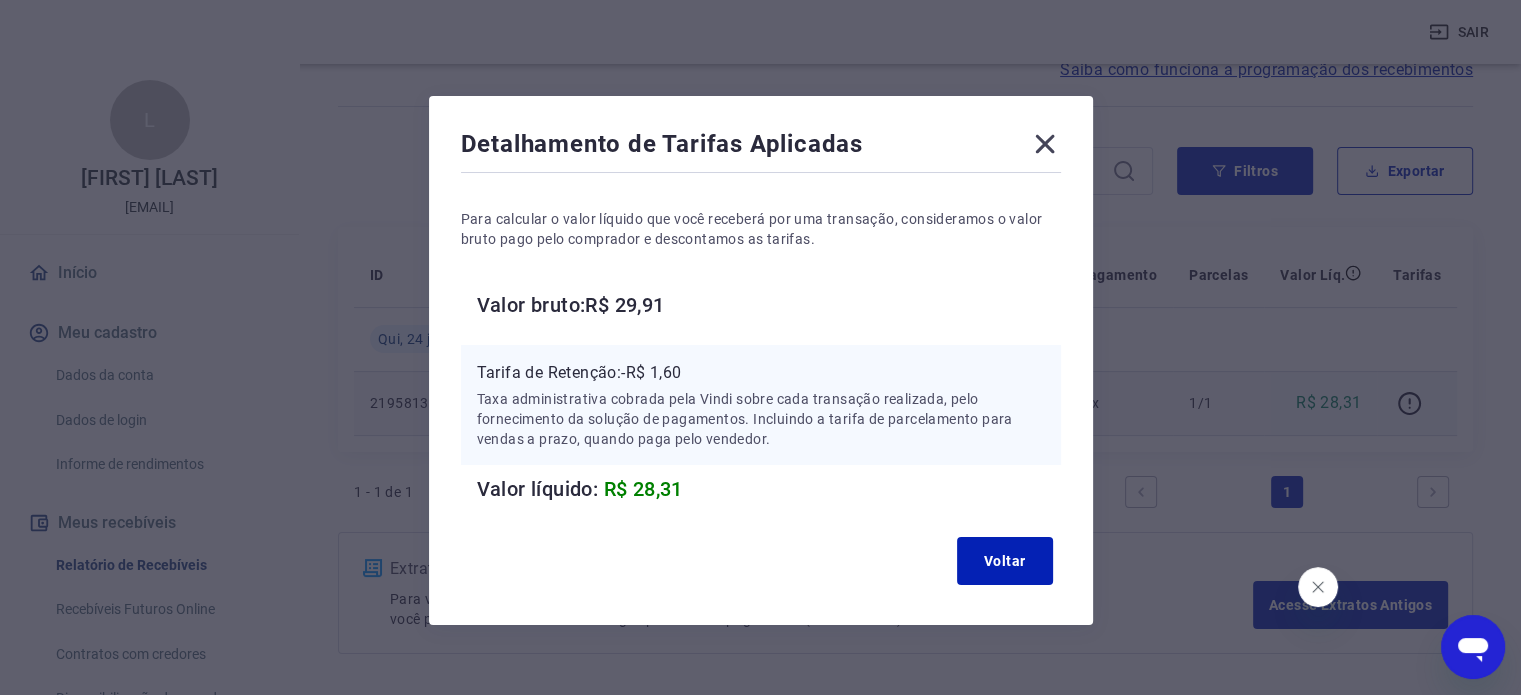 click 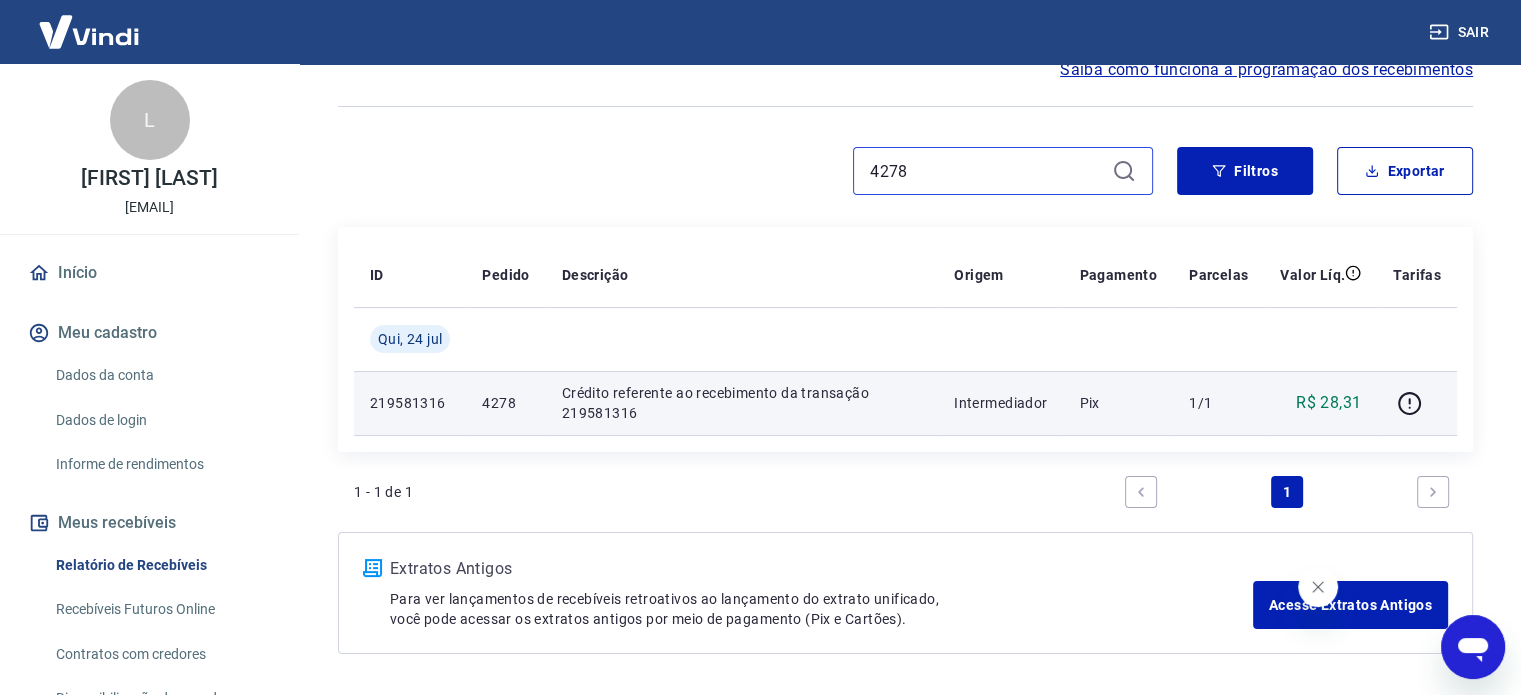 click on "4278" at bounding box center [987, 171] 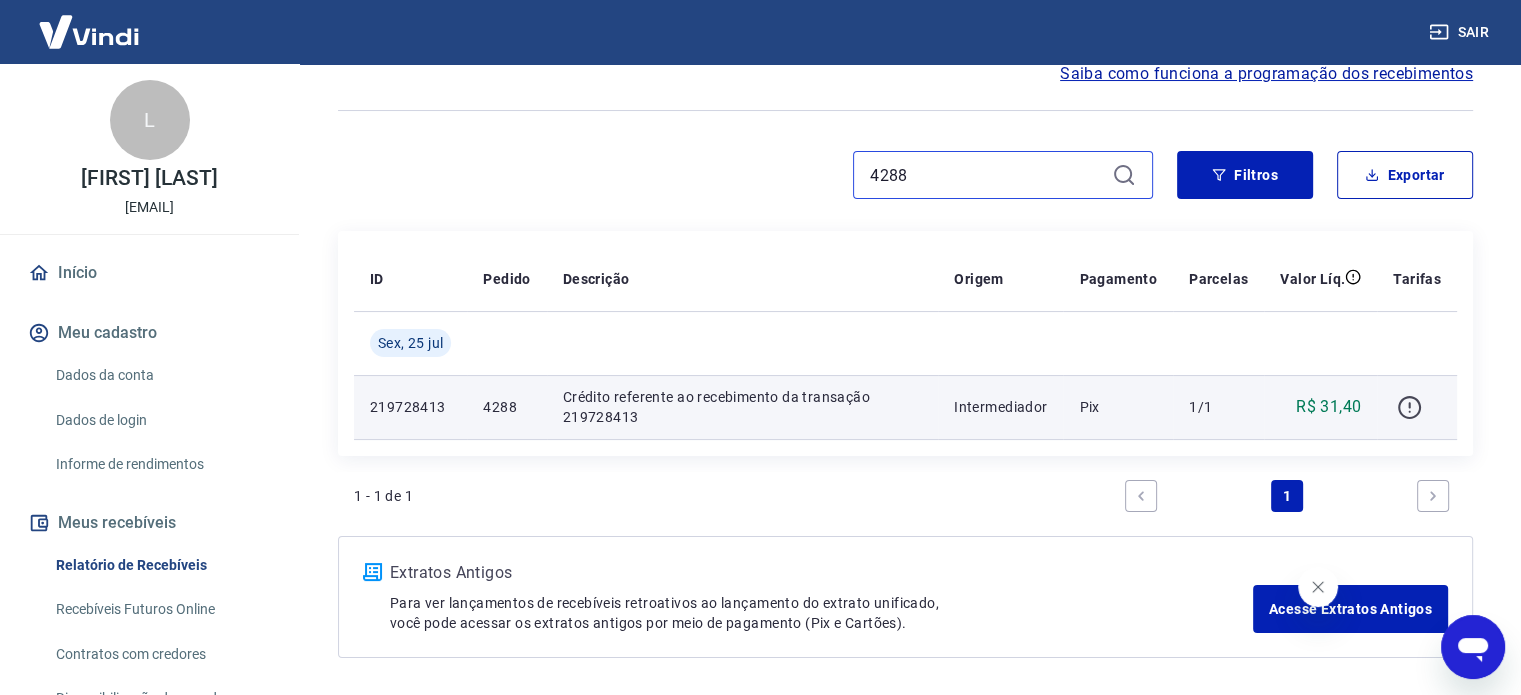 scroll, scrollTop: 200, scrollLeft: 0, axis: vertical 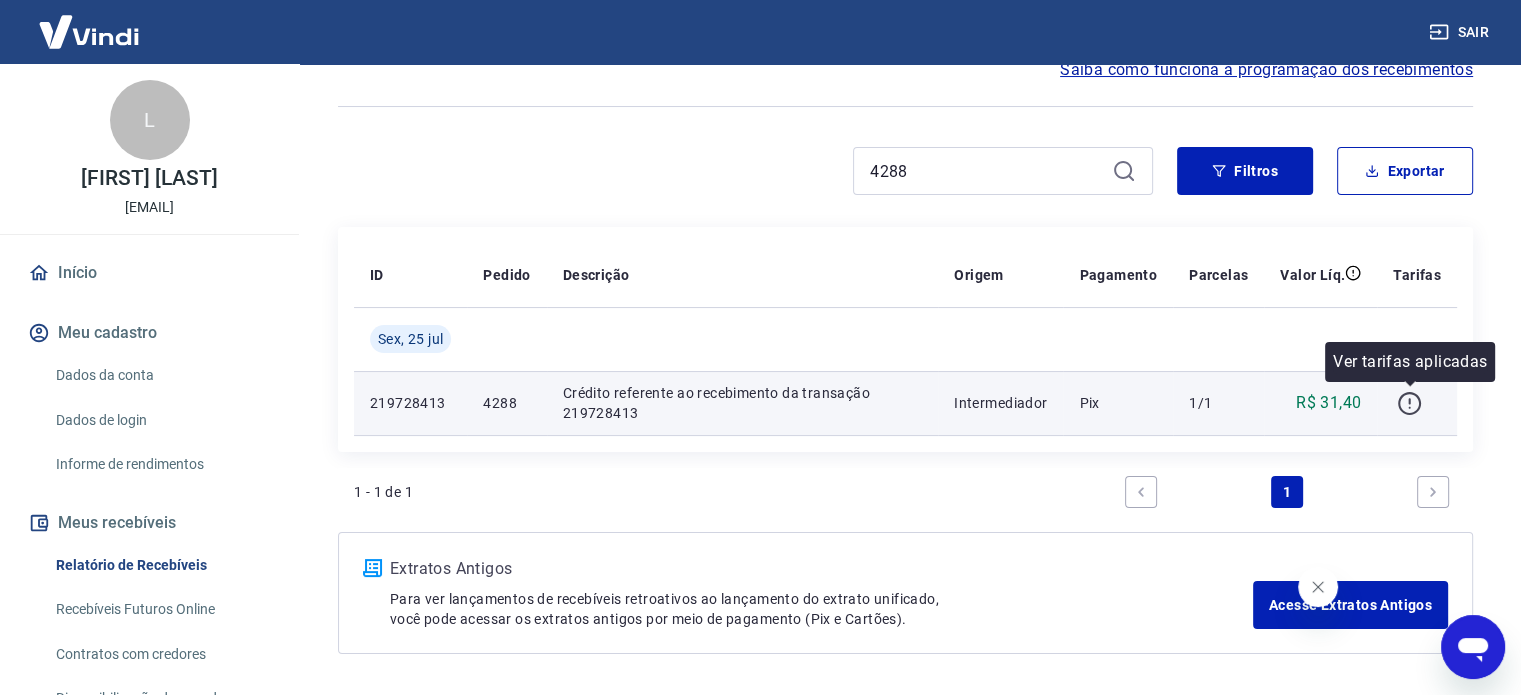 click 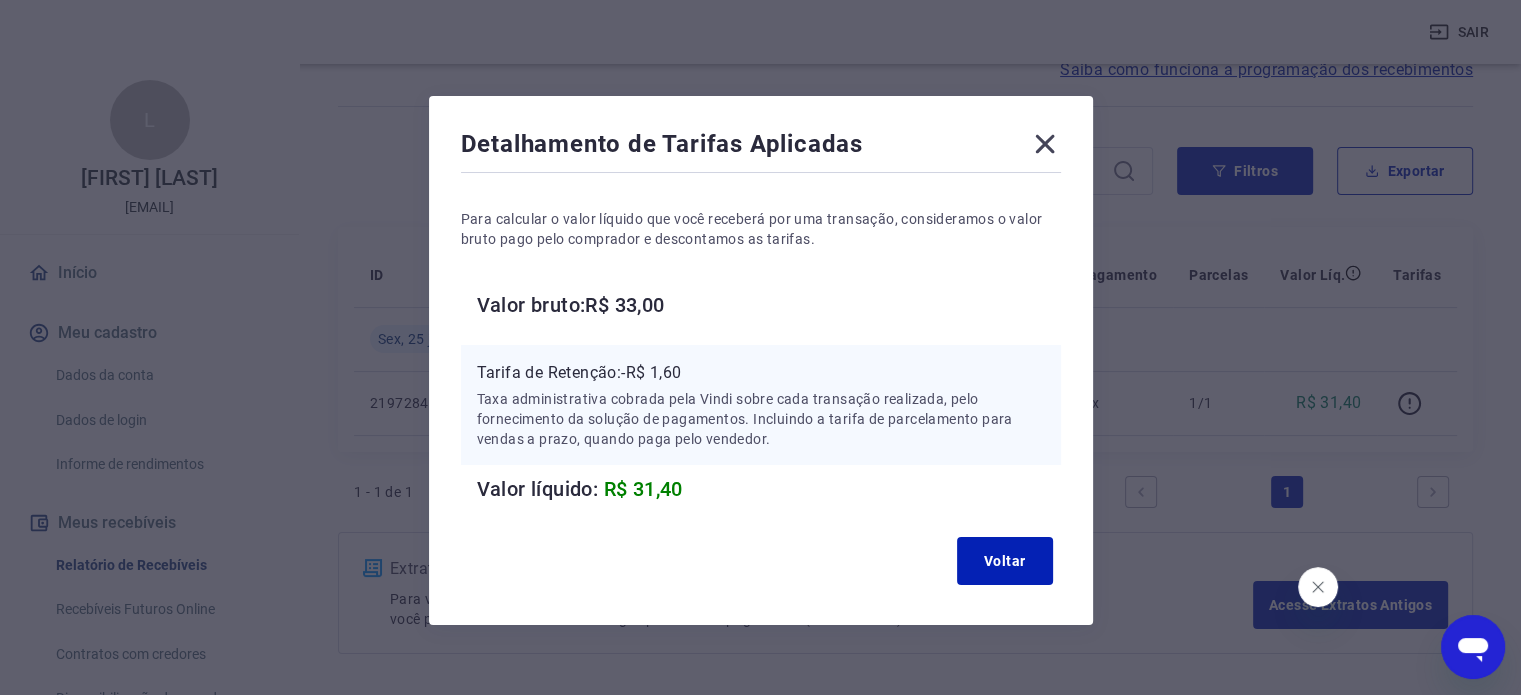 click 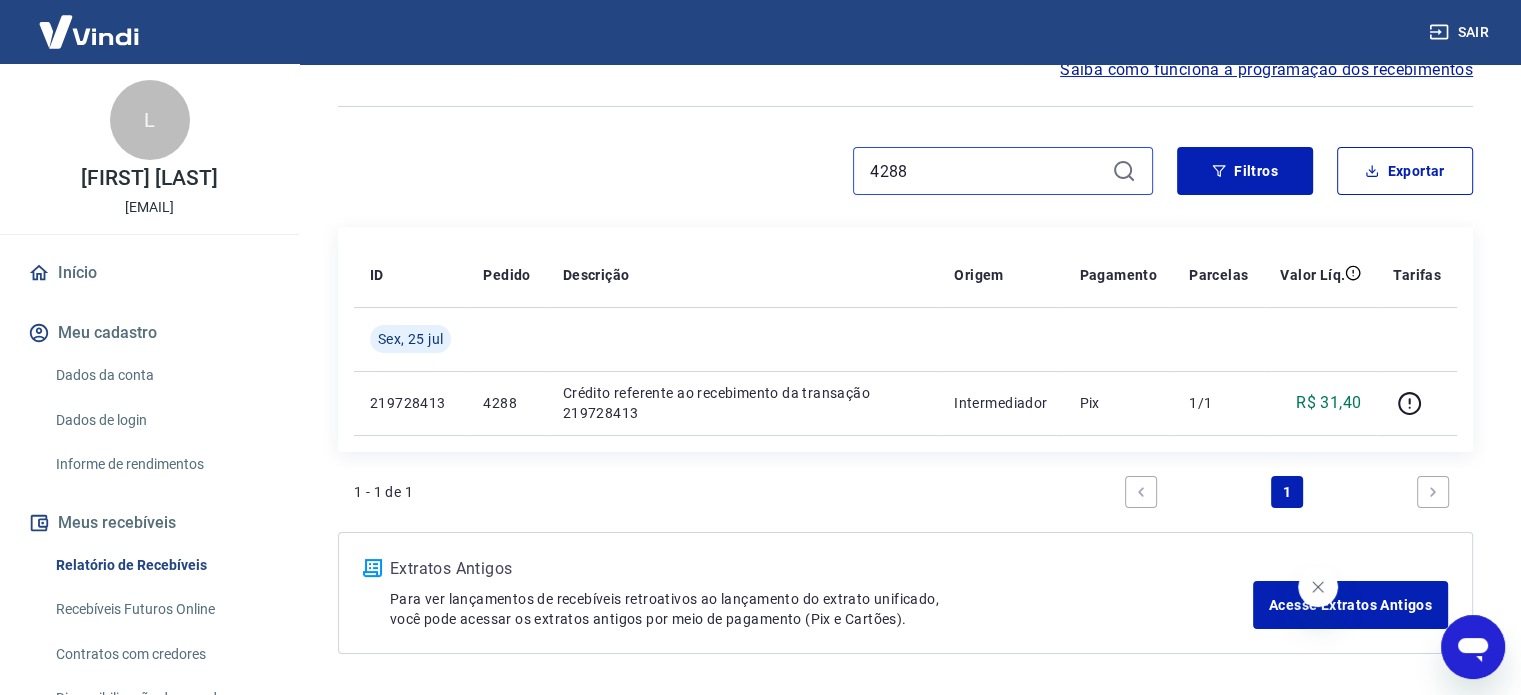 click on "4288" at bounding box center [987, 171] 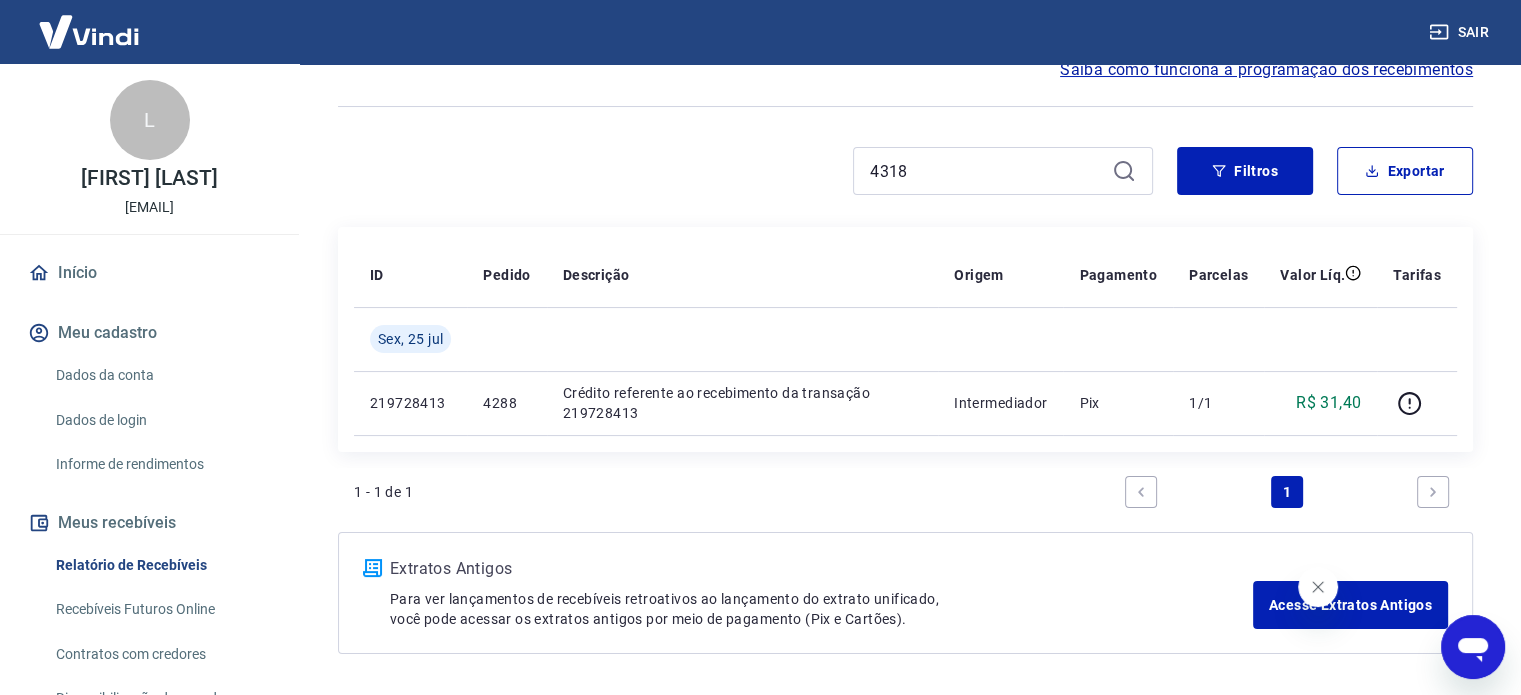 click 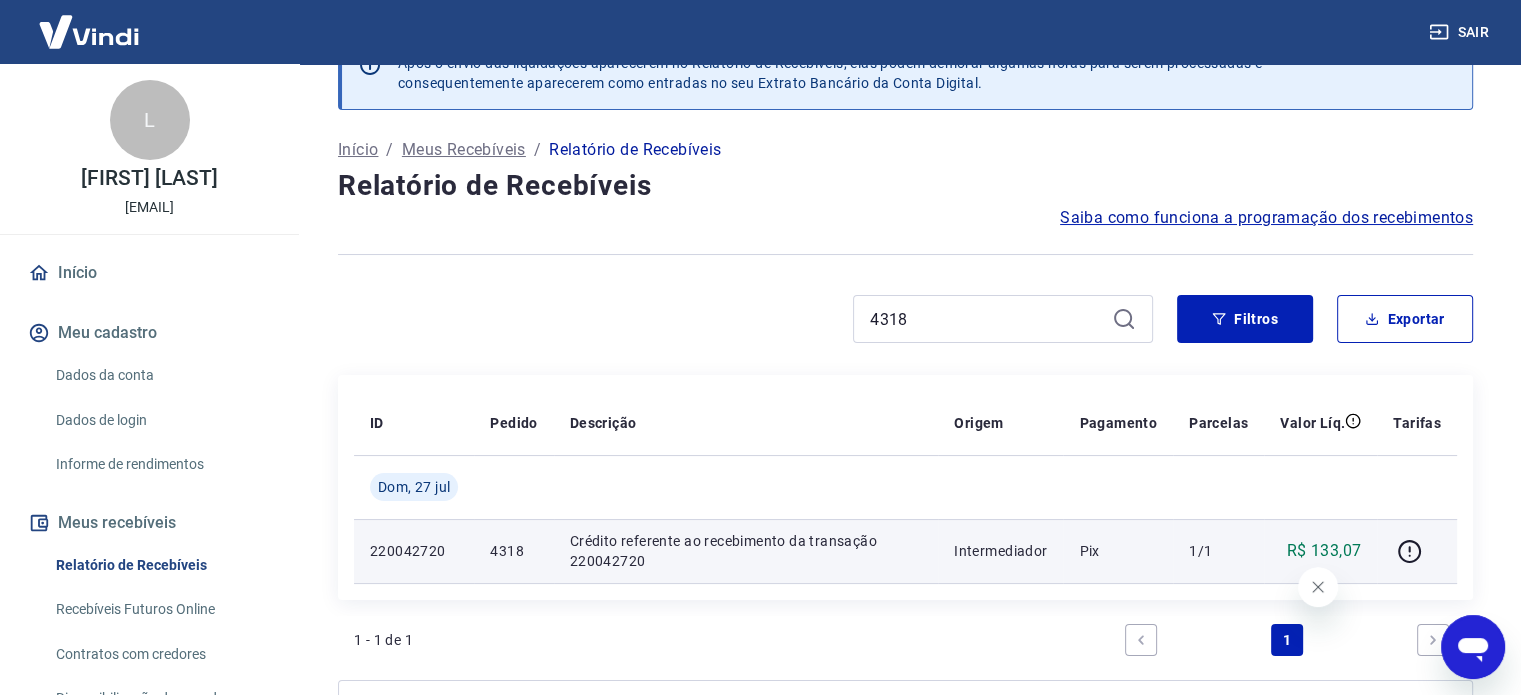 scroll, scrollTop: 100, scrollLeft: 0, axis: vertical 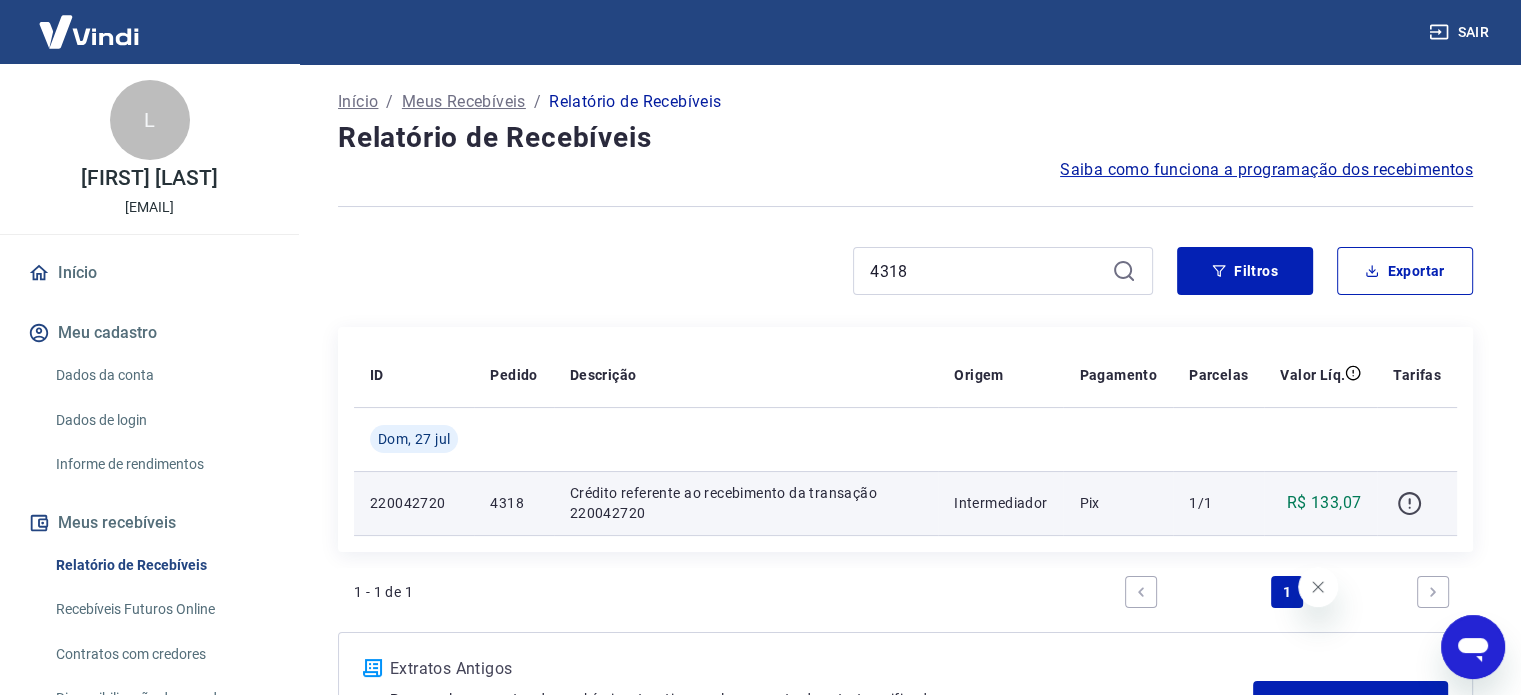 click 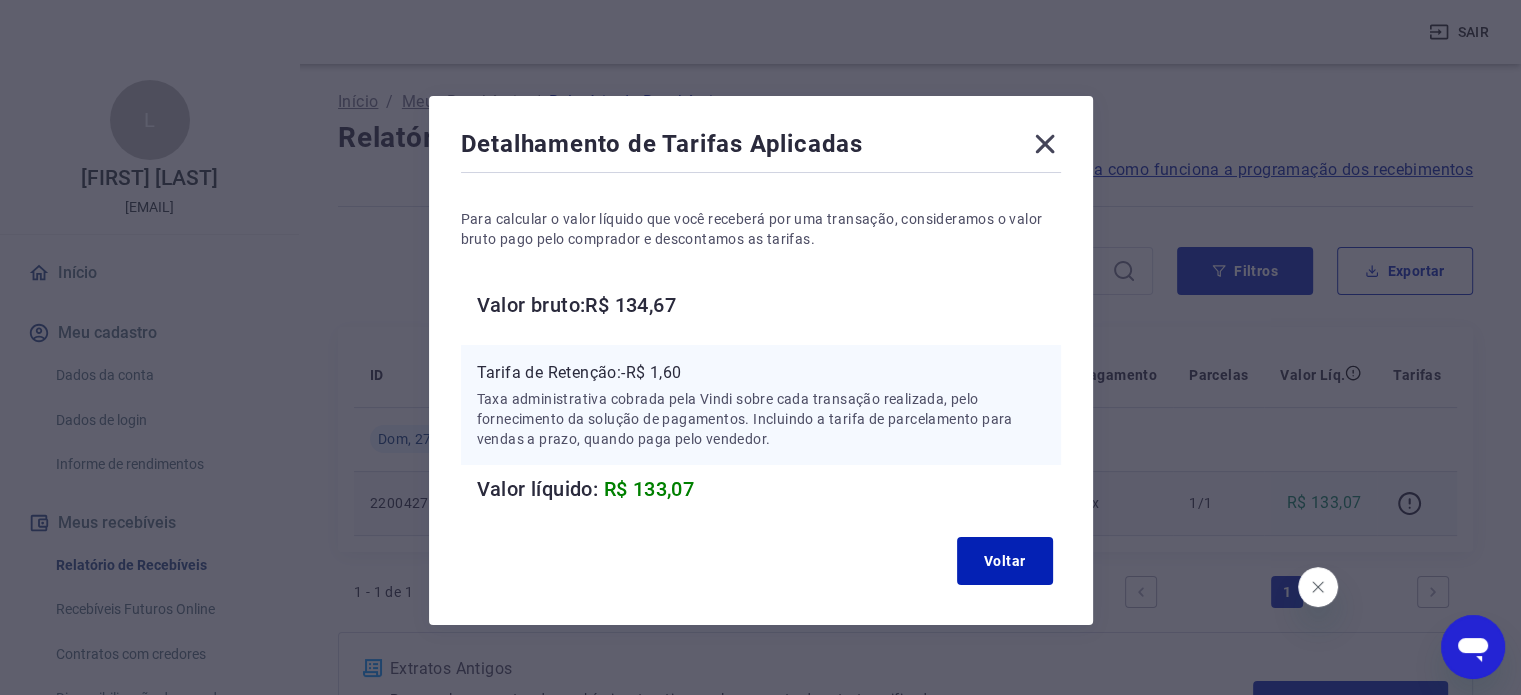 click 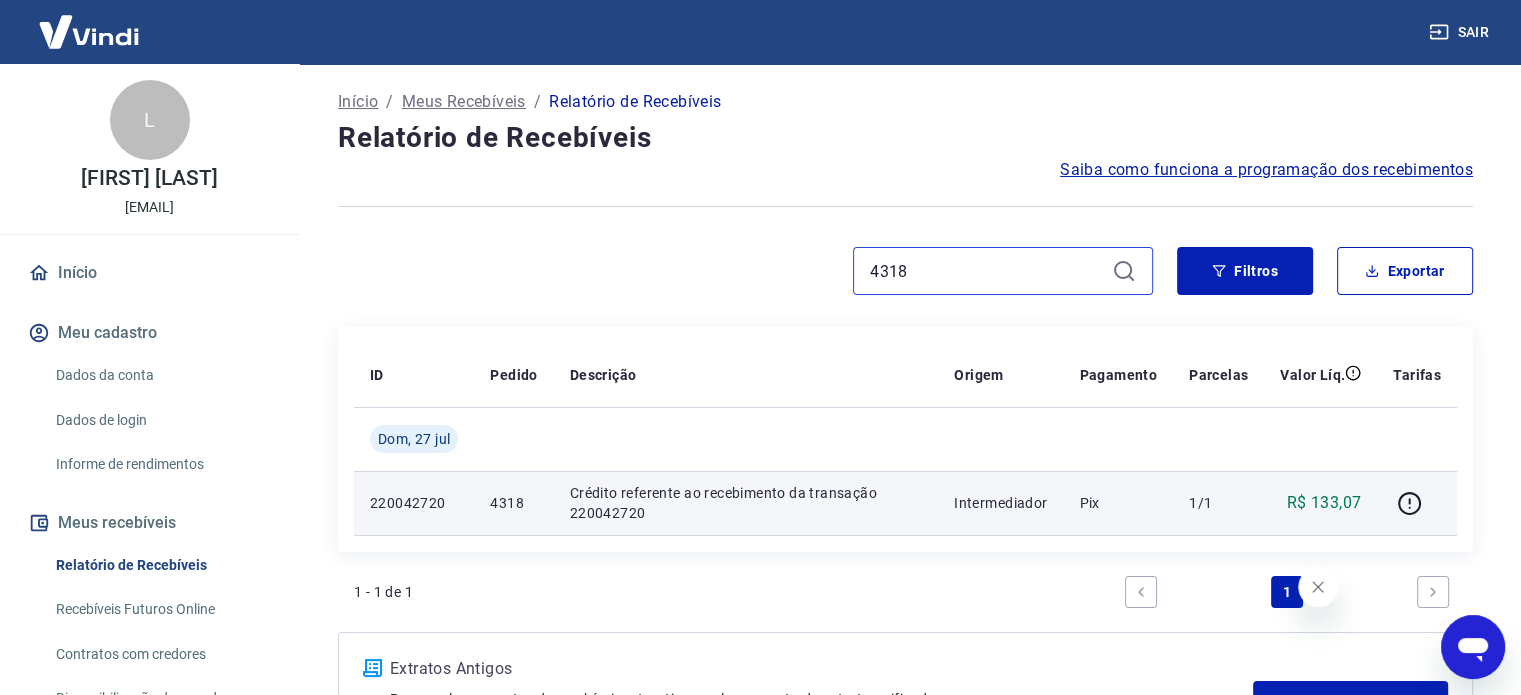 click on "4318" at bounding box center [987, 271] 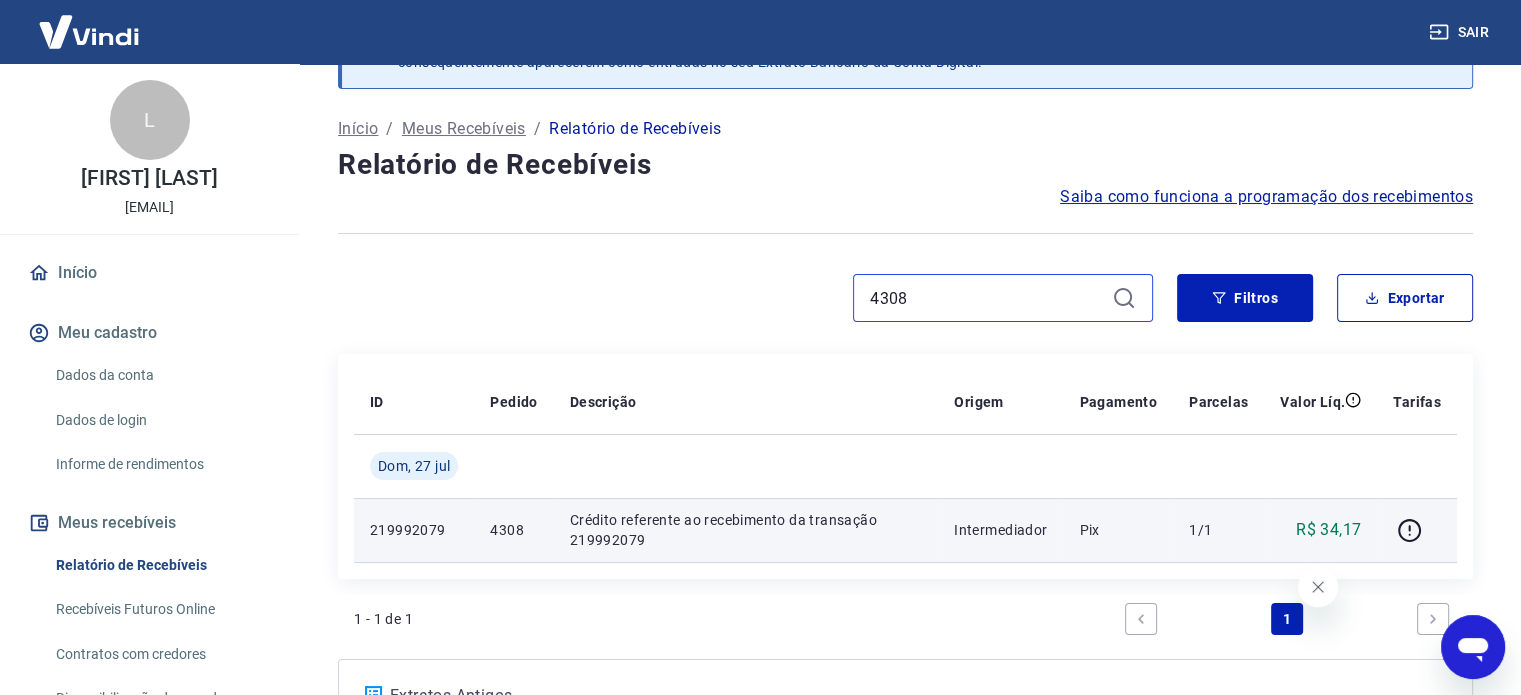 scroll, scrollTop: 200, scrollLeft: 0, axis: vertical 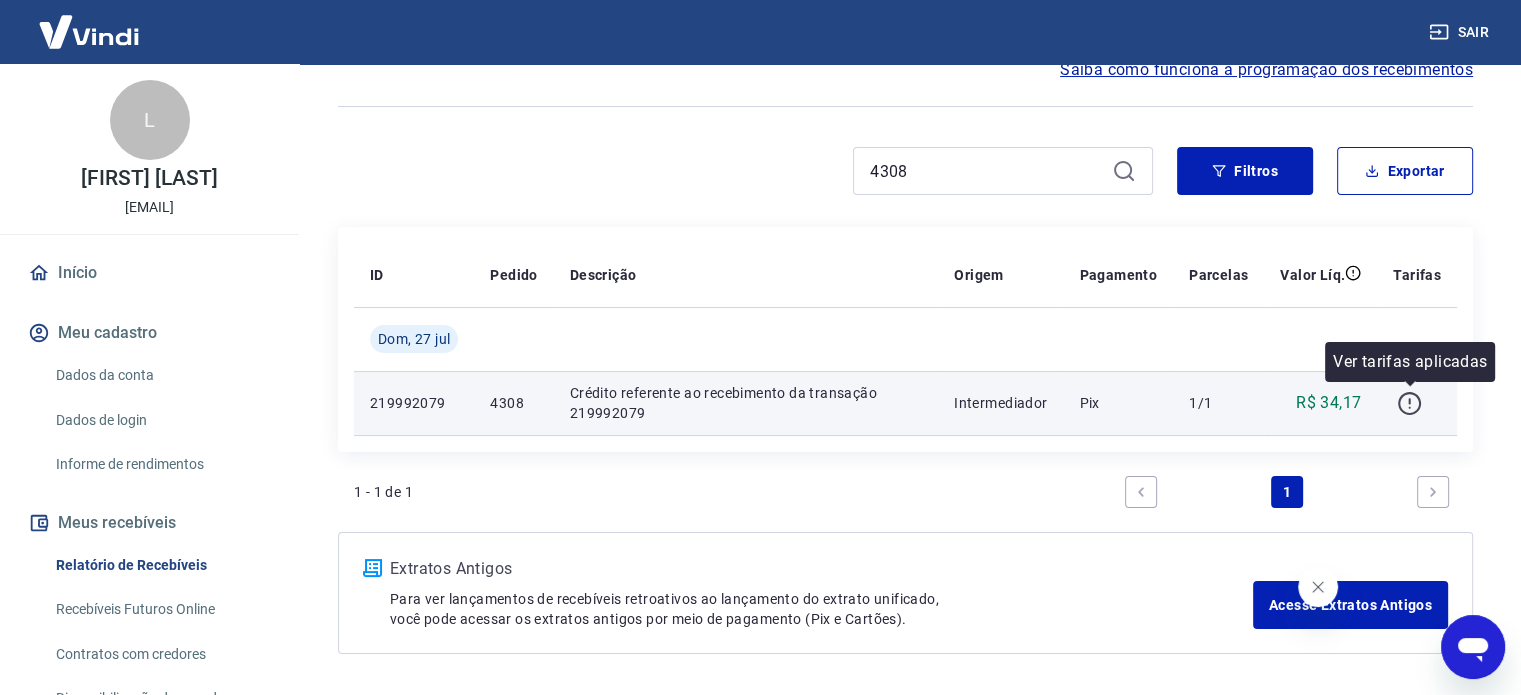 click 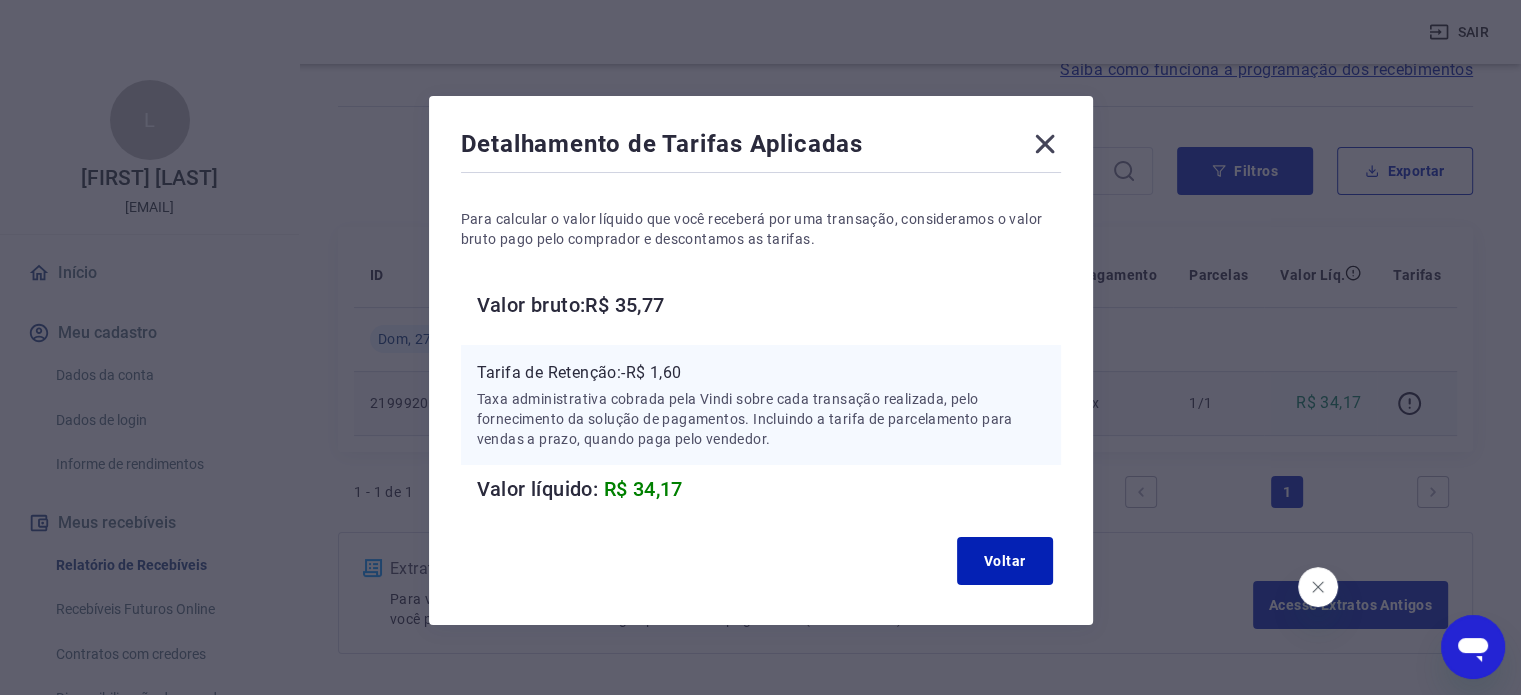 click 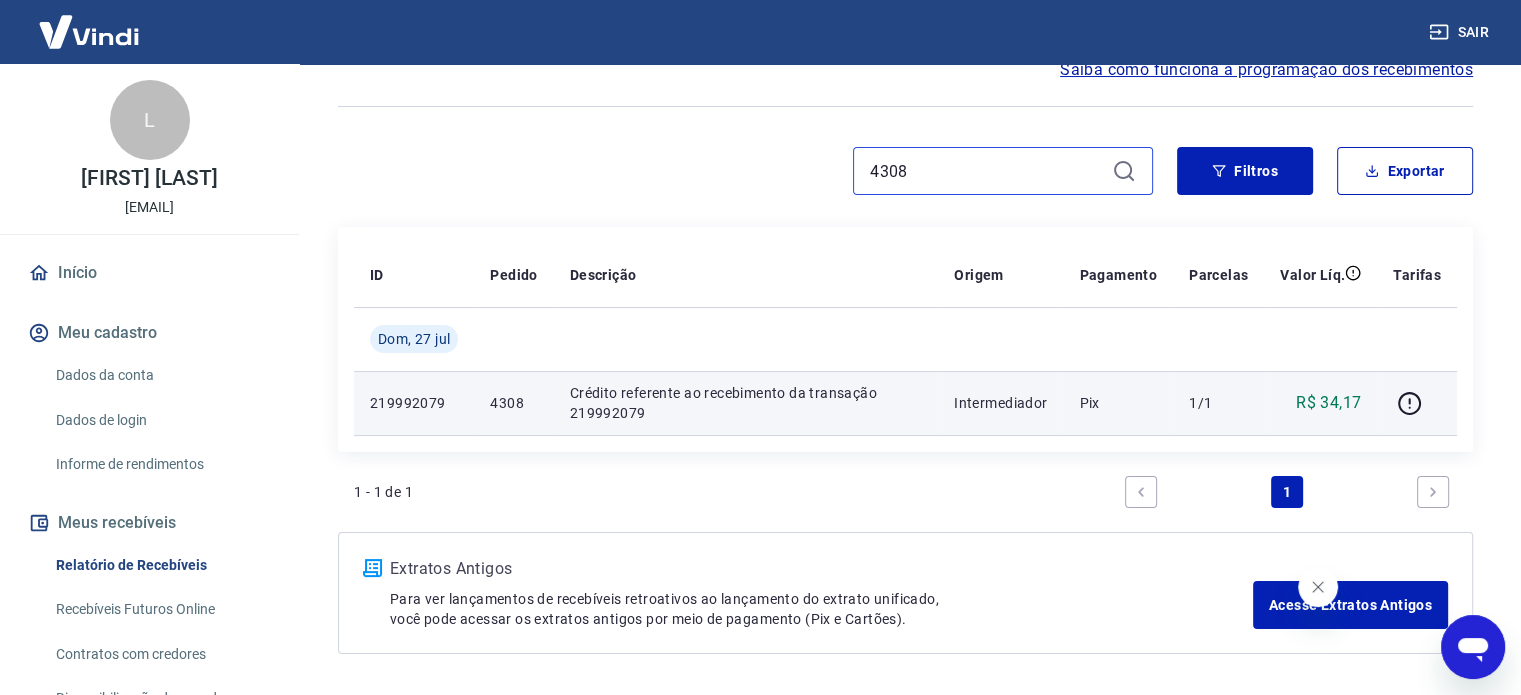 drag, startPoint x: 944, startPoint y: 158, endPoint x: 750, endPoint y: 167, distance: 194.20865 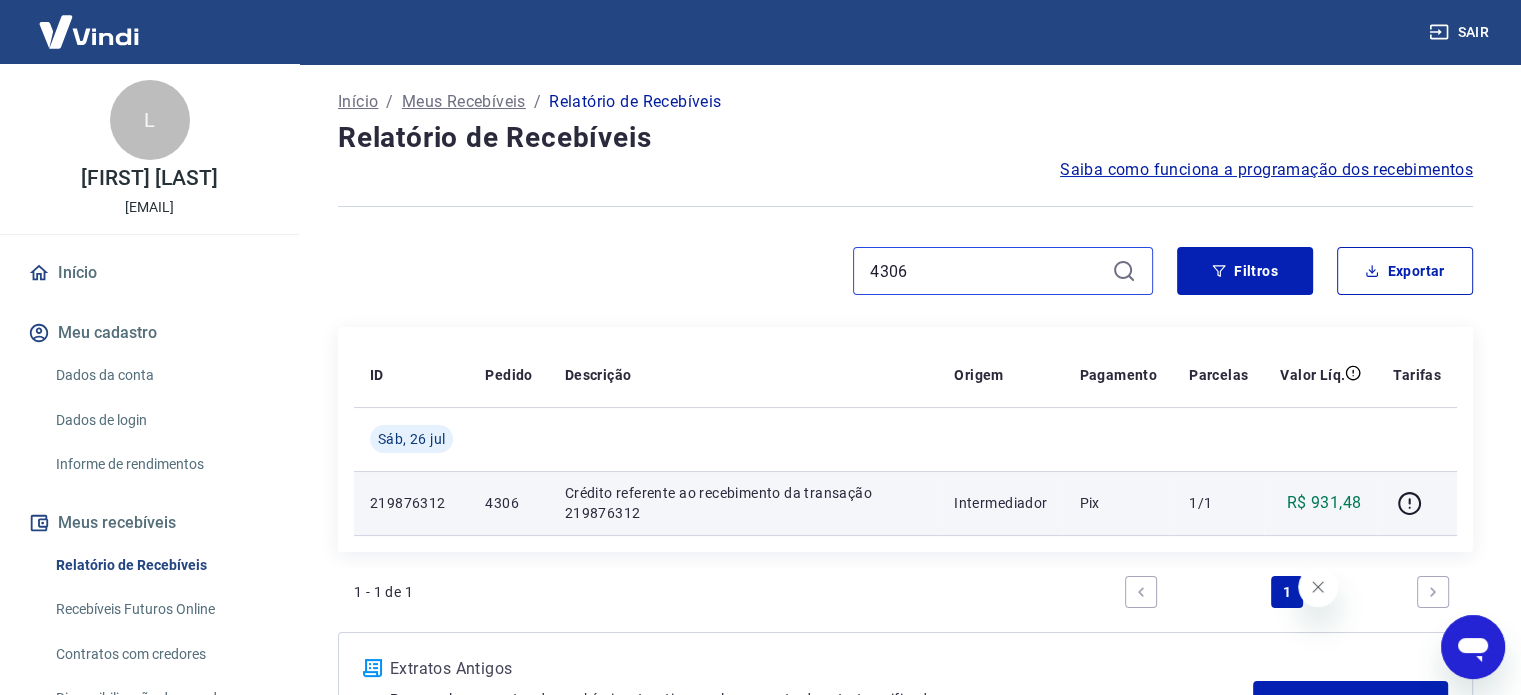 scroll, scrollTop: 200, scrollLeft: 0, axis: vertical 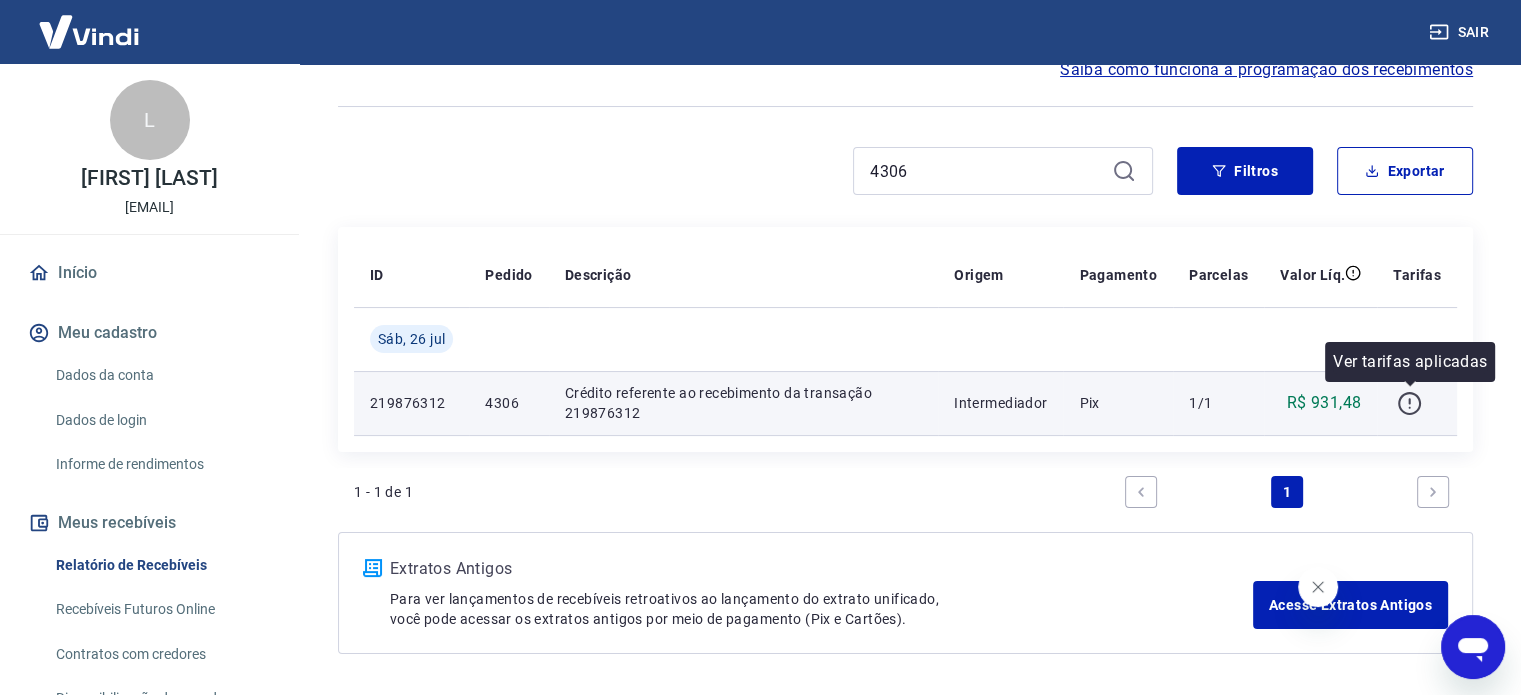 click 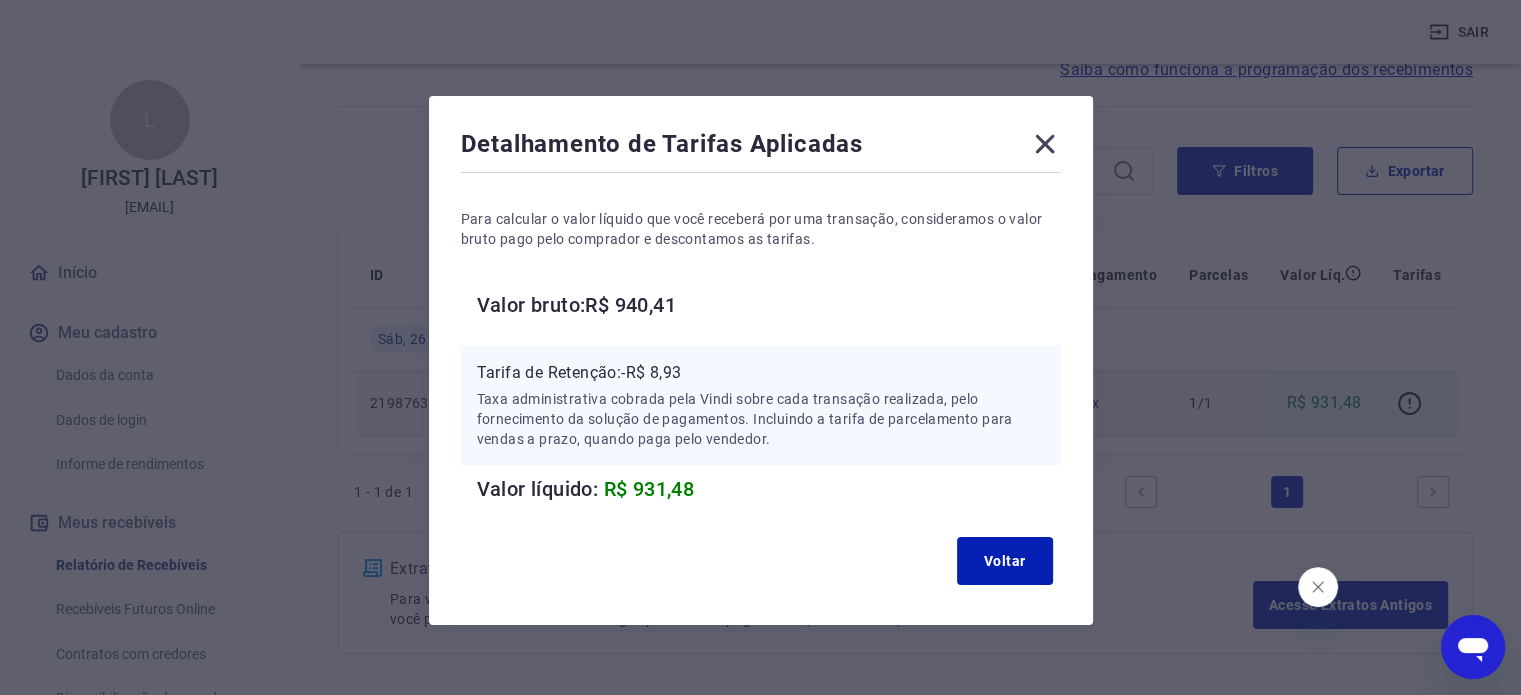click 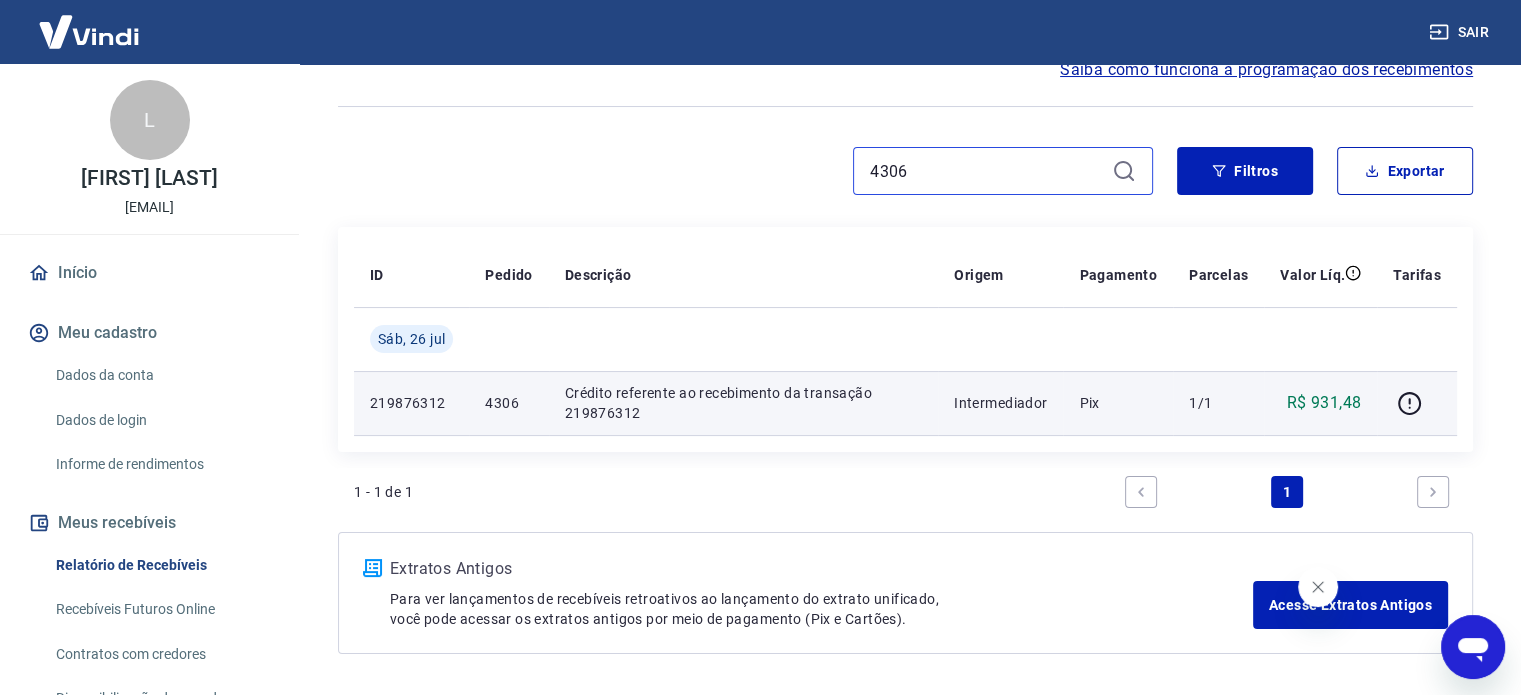 click on "4306" at bounding box center (987, 171) 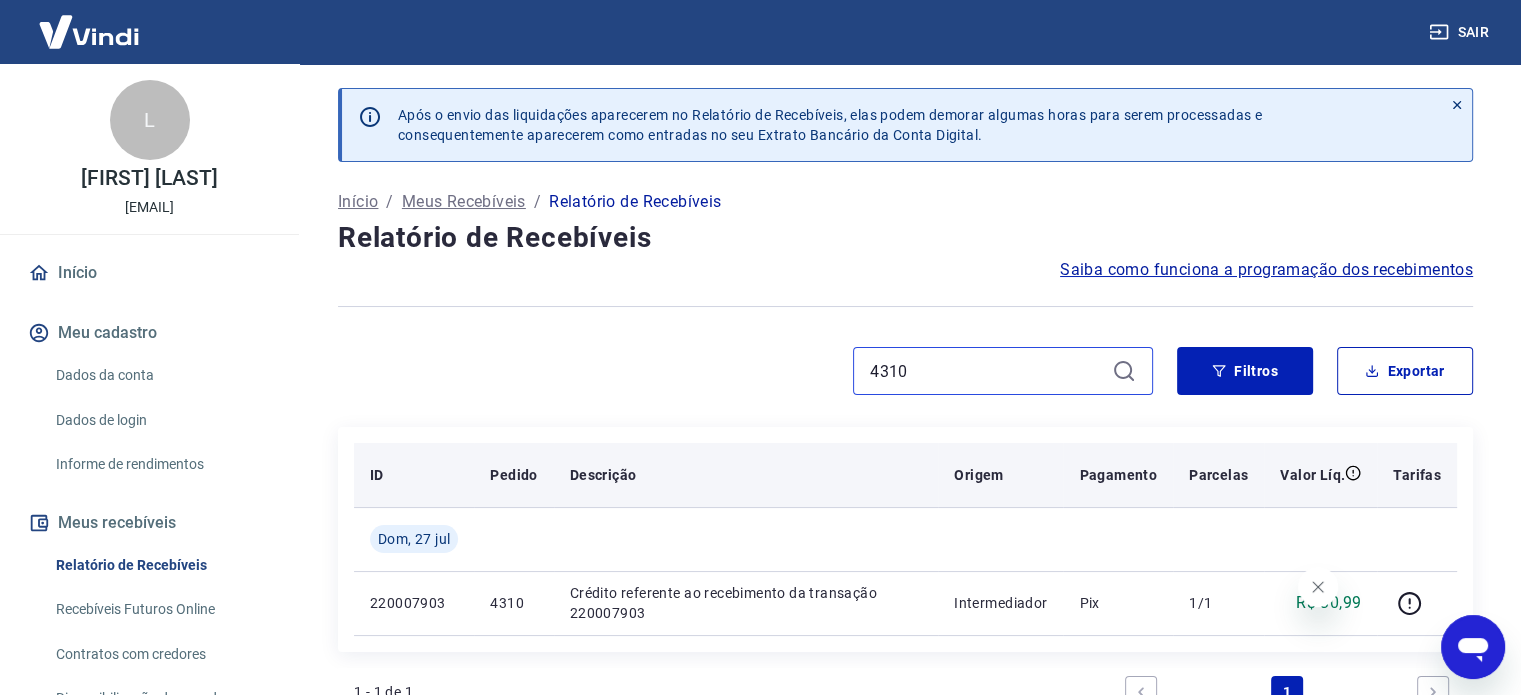 scroll, scrollTop: 200, scrollLeft: 0, axis: vertical 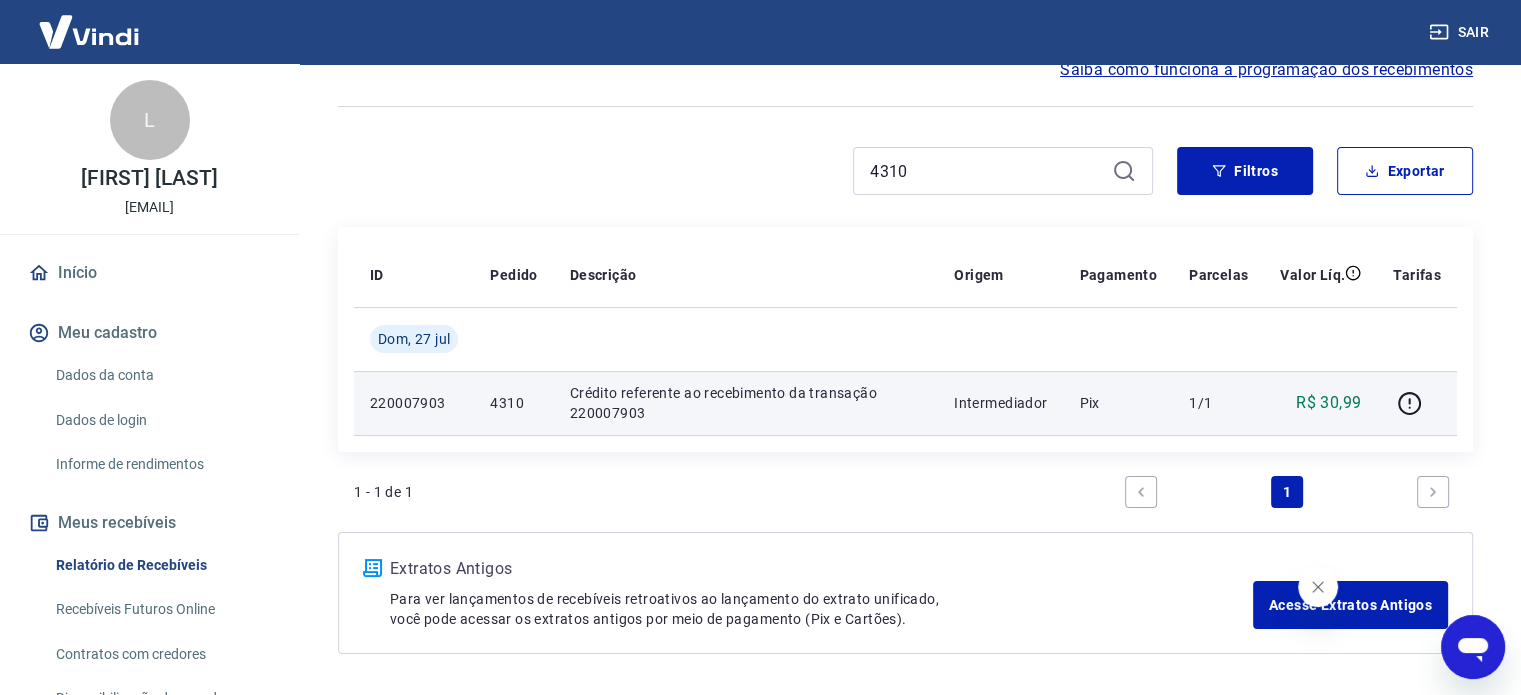 click at bounding box center (1417, 403) 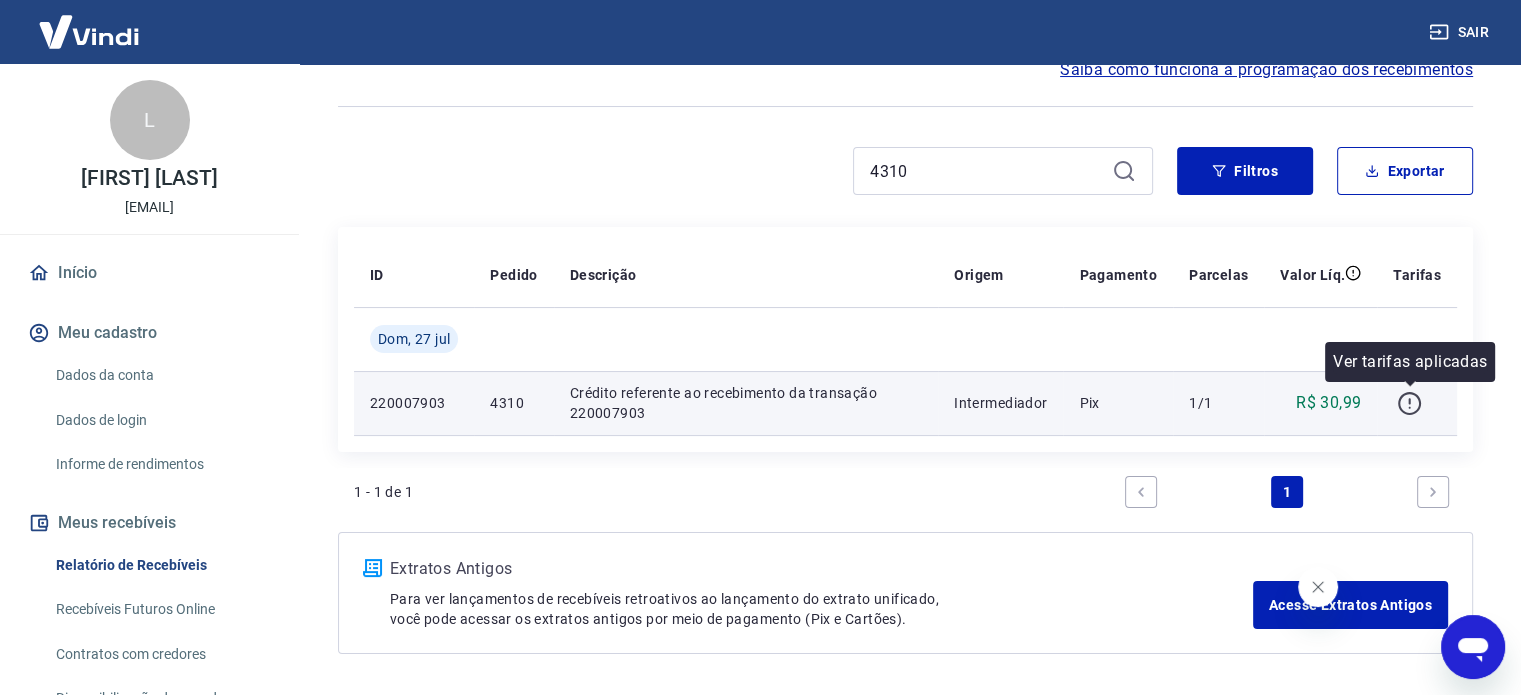 click 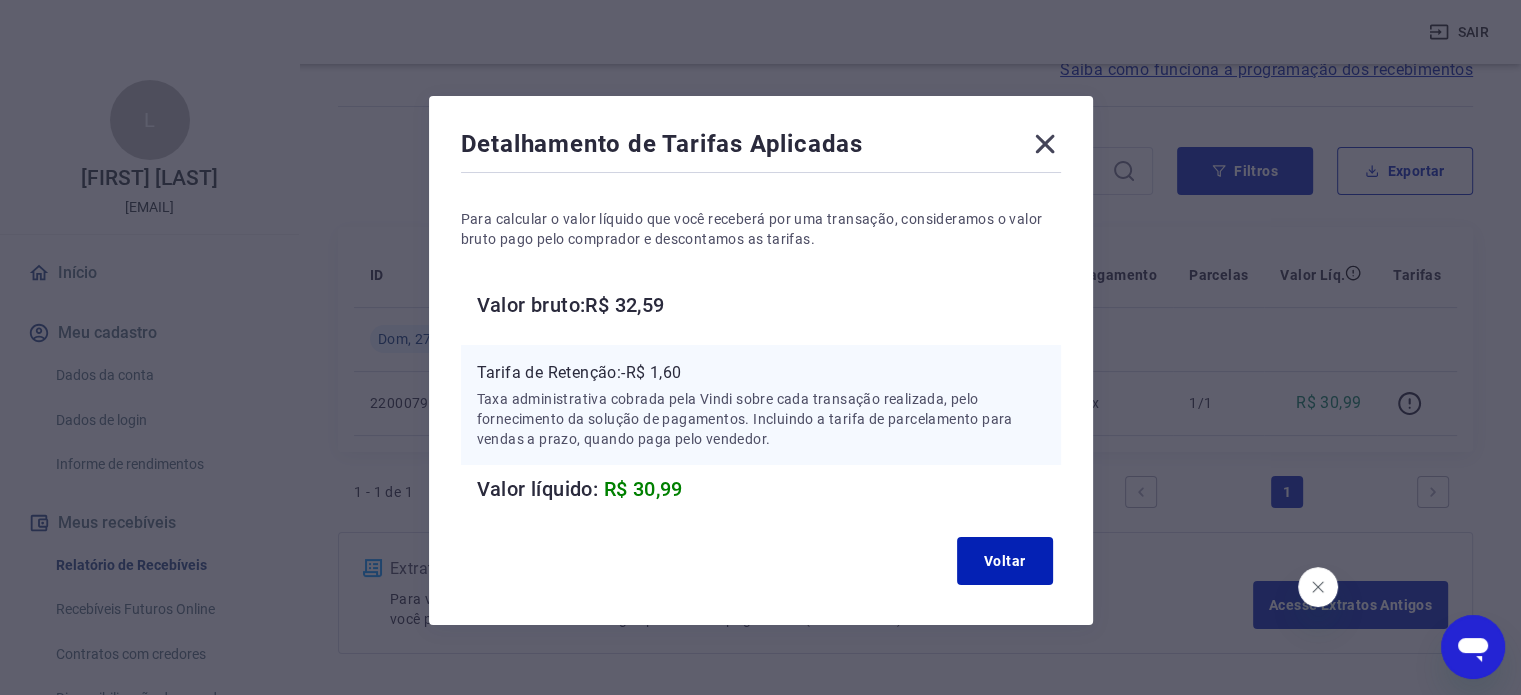 drag, startPoint x: 1046, startPoint y: 144, endPoint x: 915, endPoint y: 150, distance: 131.13733 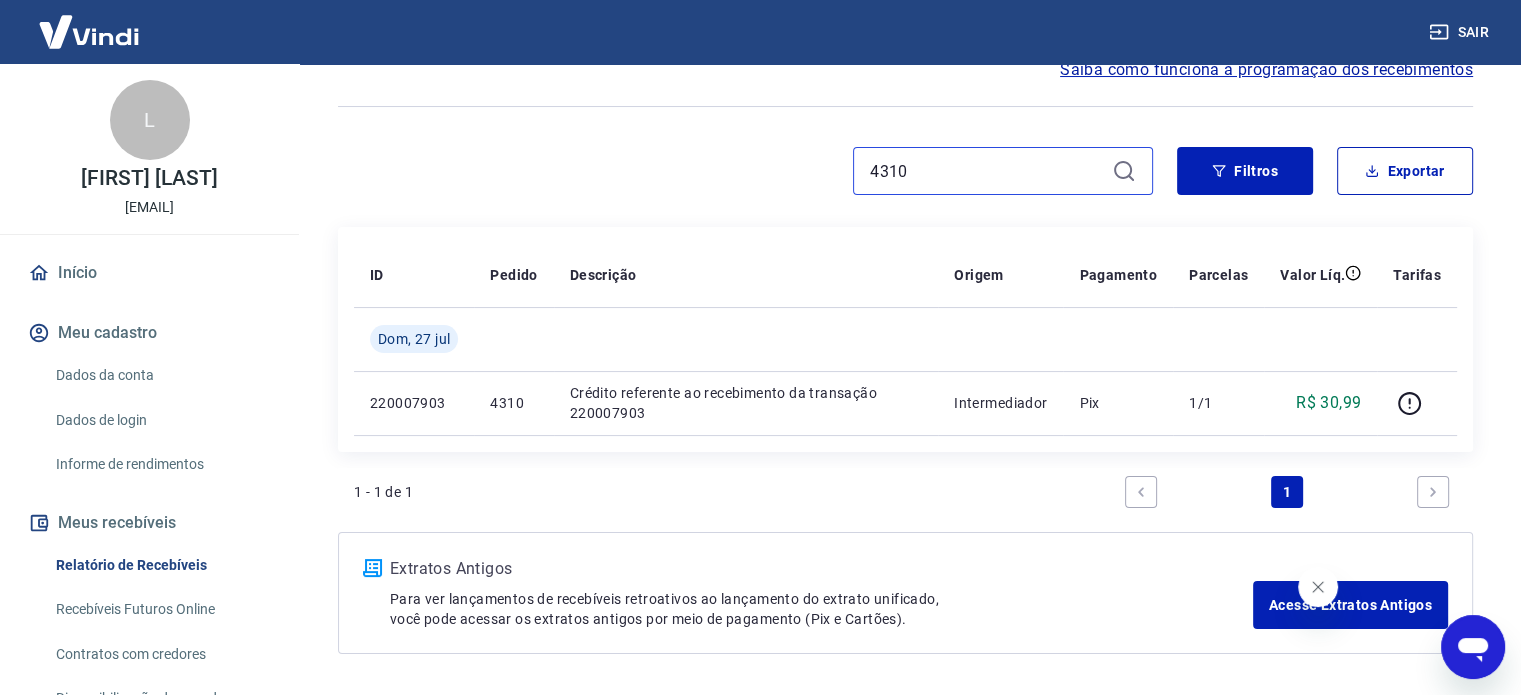 click on "Após o envio das liquidações aparecerem no Relatório de Recebíveis, elas podem demorar algumas horas para serem processadas e consequentemente aparecerem como entradas no seu Extrato Bancário da Conta Digital. Início / Meus Recebíveis / Relatório de Recebíveis Relatório de Recebíveis Saiba como funciona a programação dos recebimentos Saiba como funciona a programação dos recebimentos 4310 Filtros Exportar ID Pedido Descrição Origem Pagamento Parcelas Valor Líq. Tarifas Dom, 27 jul 220007903 4310 Crédito referente ao recebimento da transação 220007903 Intermediador Pix 1/1 R$ 30,99 1 - 1 de 1 1 Extratos Antigos Para ver lançamentos de recebíveis retroativos ao lançamento do extrato unificado, você pode acessar os extratos antigos por meio de pagamento (Pix e Cartões). Acesse Extratos Antigos" at bounding box center (905, 271) 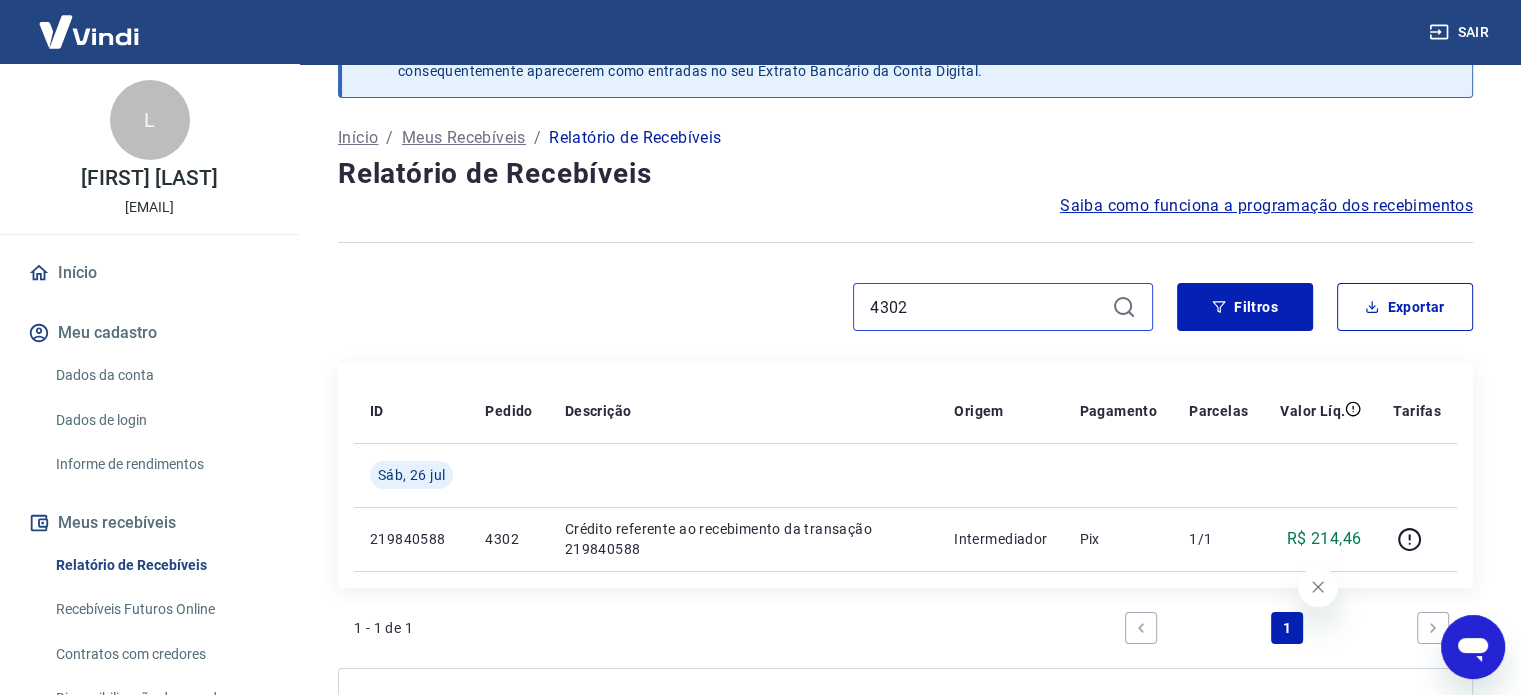 scroll, scrollTop: 100, scrollLeft: 0, axis: vertical 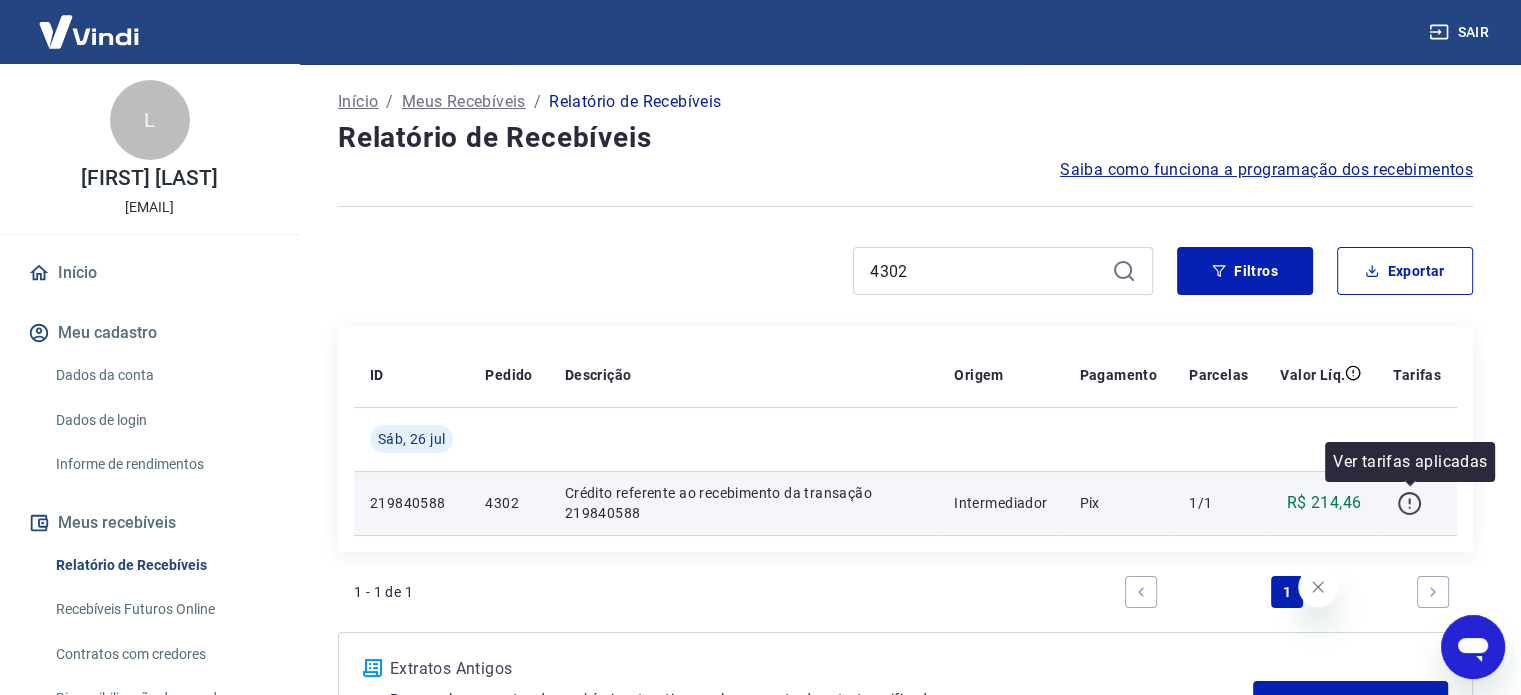 click 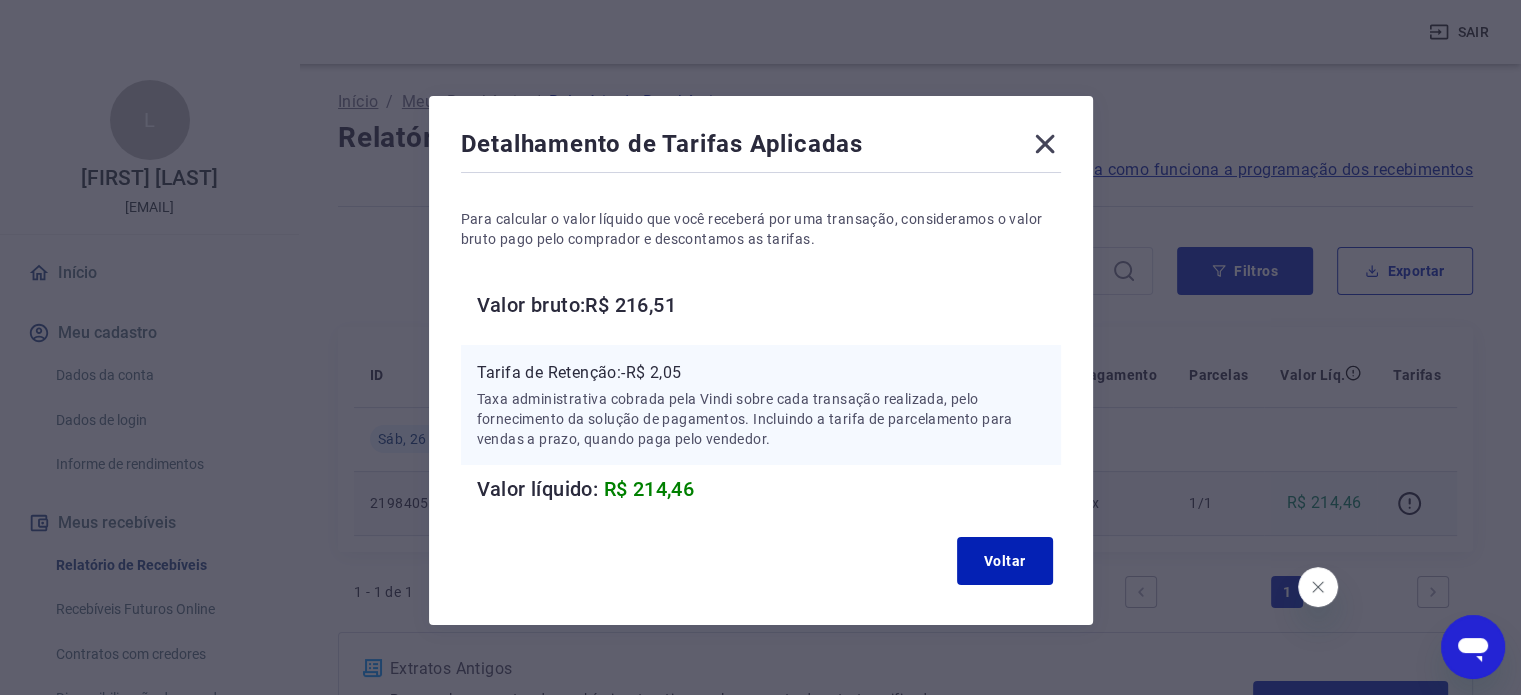 click 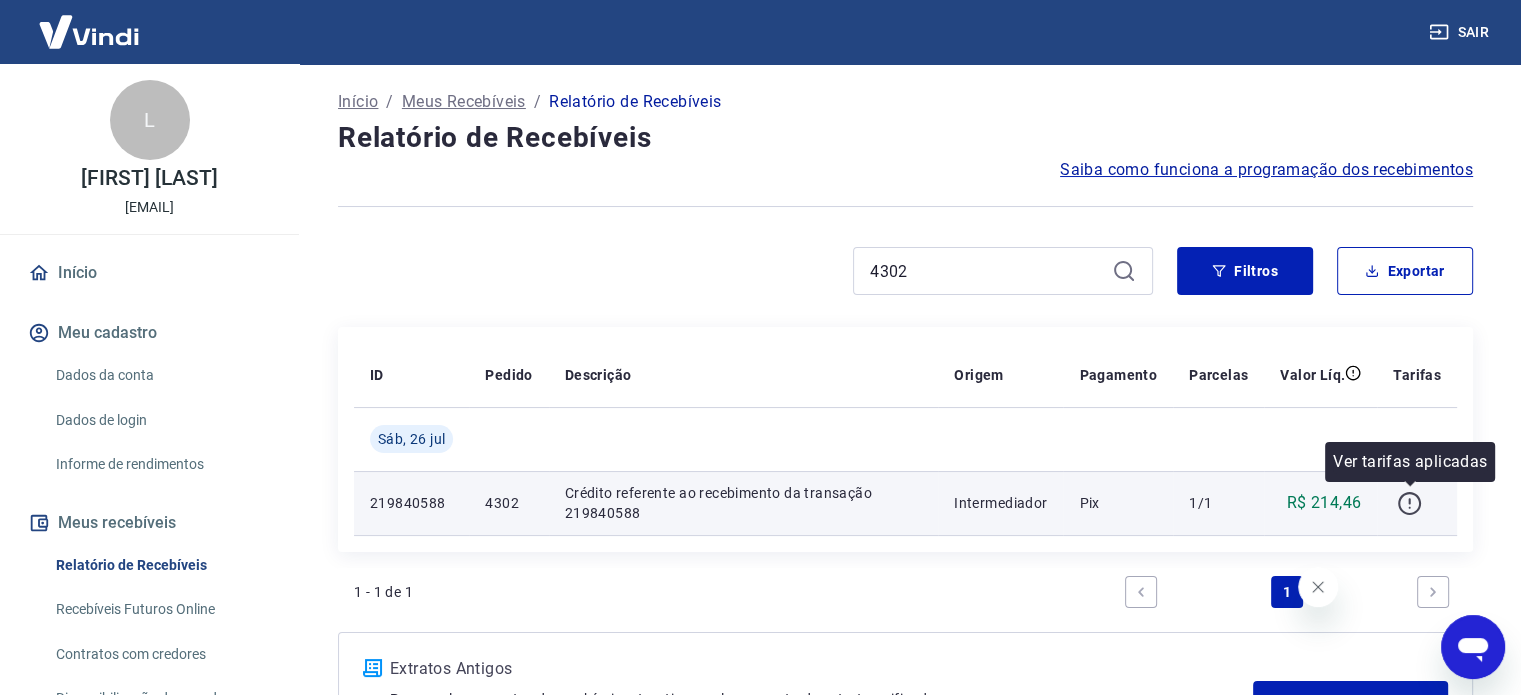 click 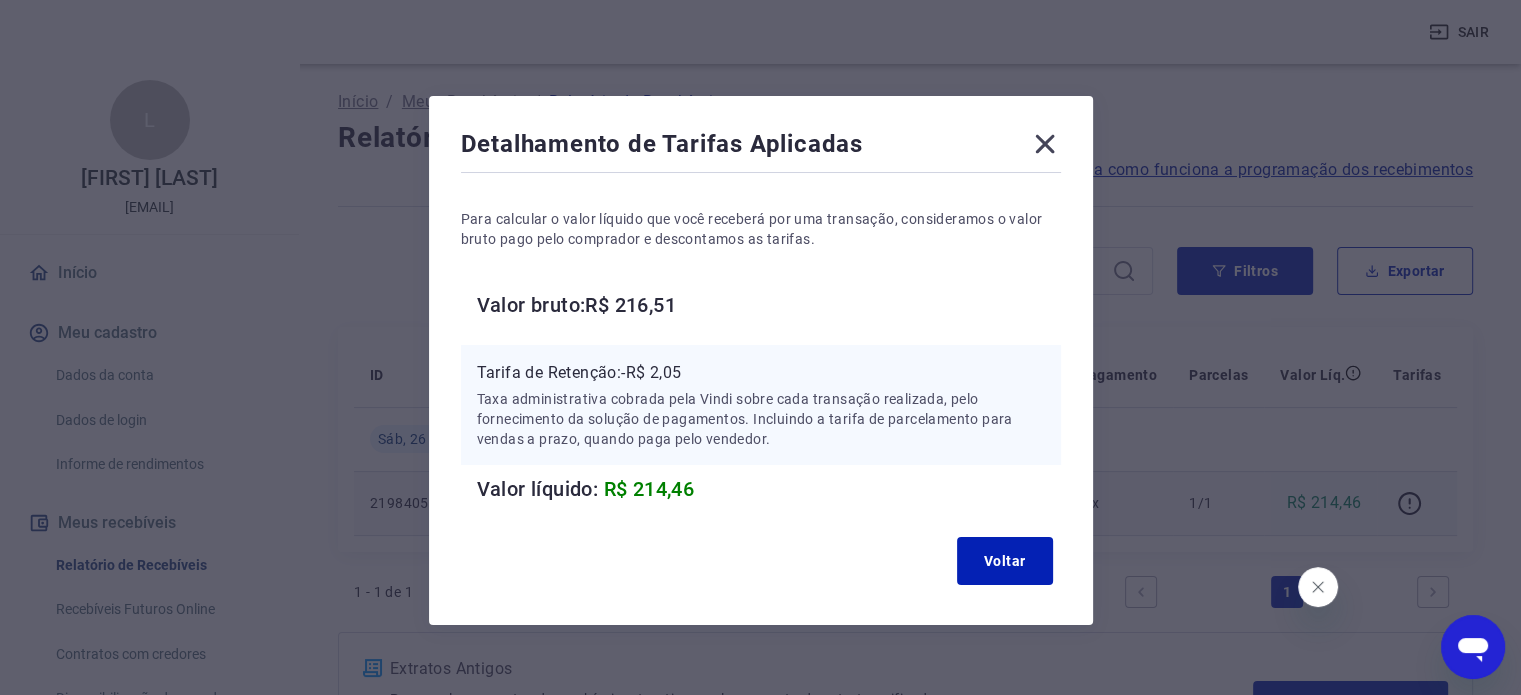 click 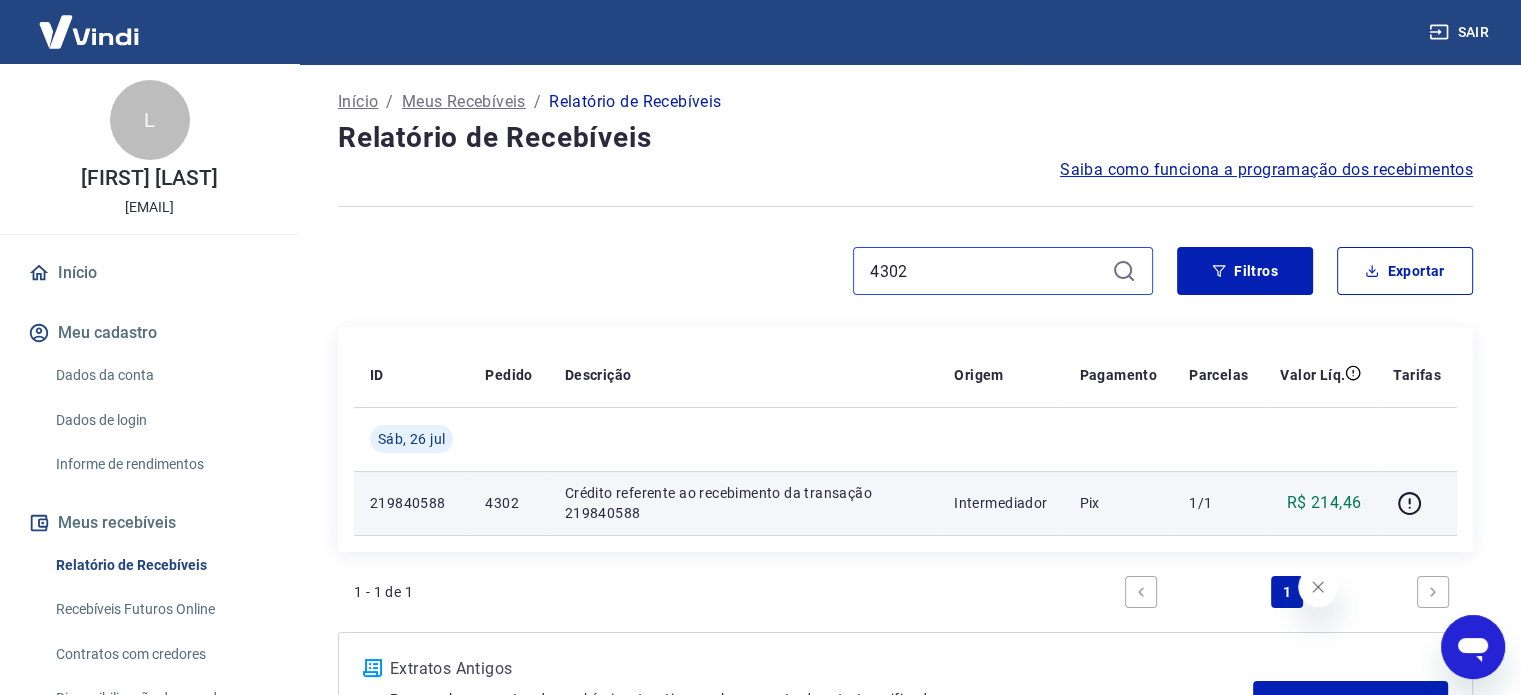 click on "4302" at bounding box center (987, 271) 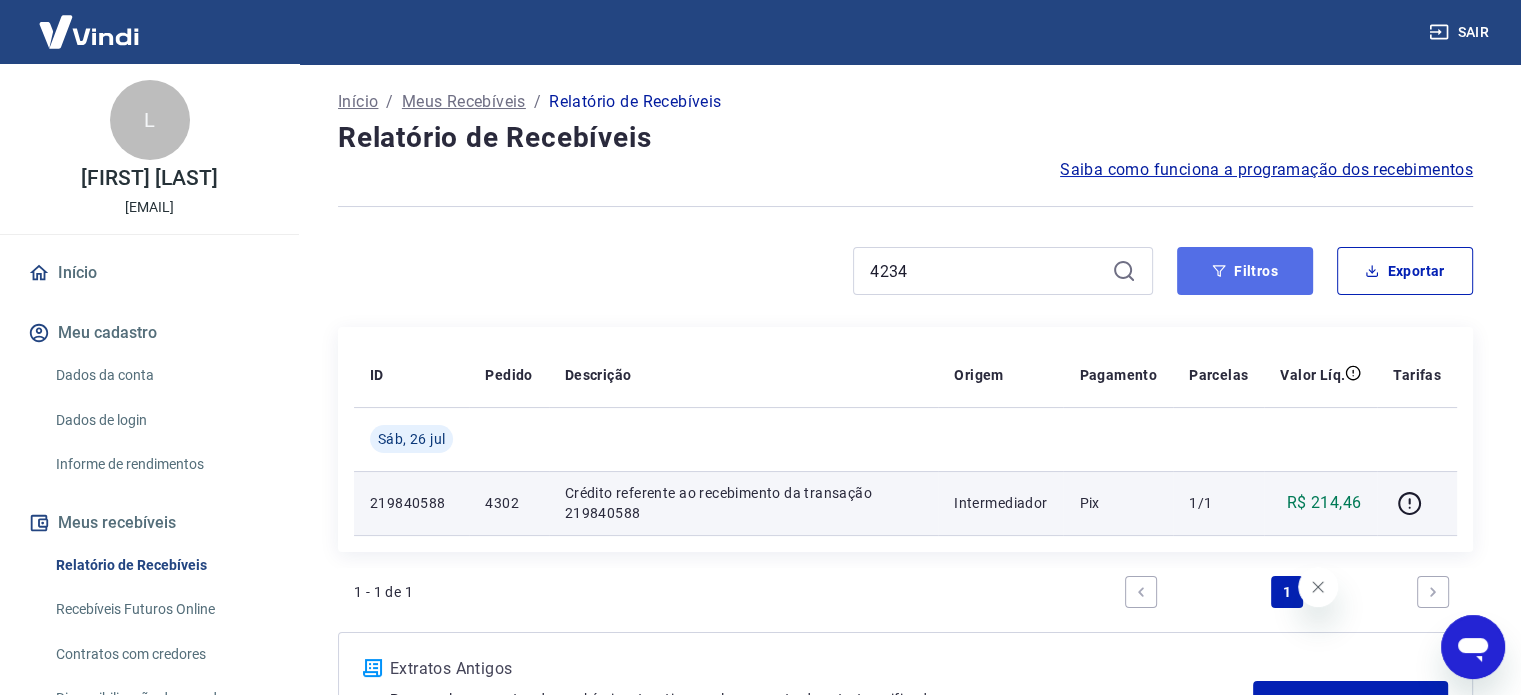 click on "Filtros" at bounding box center [1245, 271] 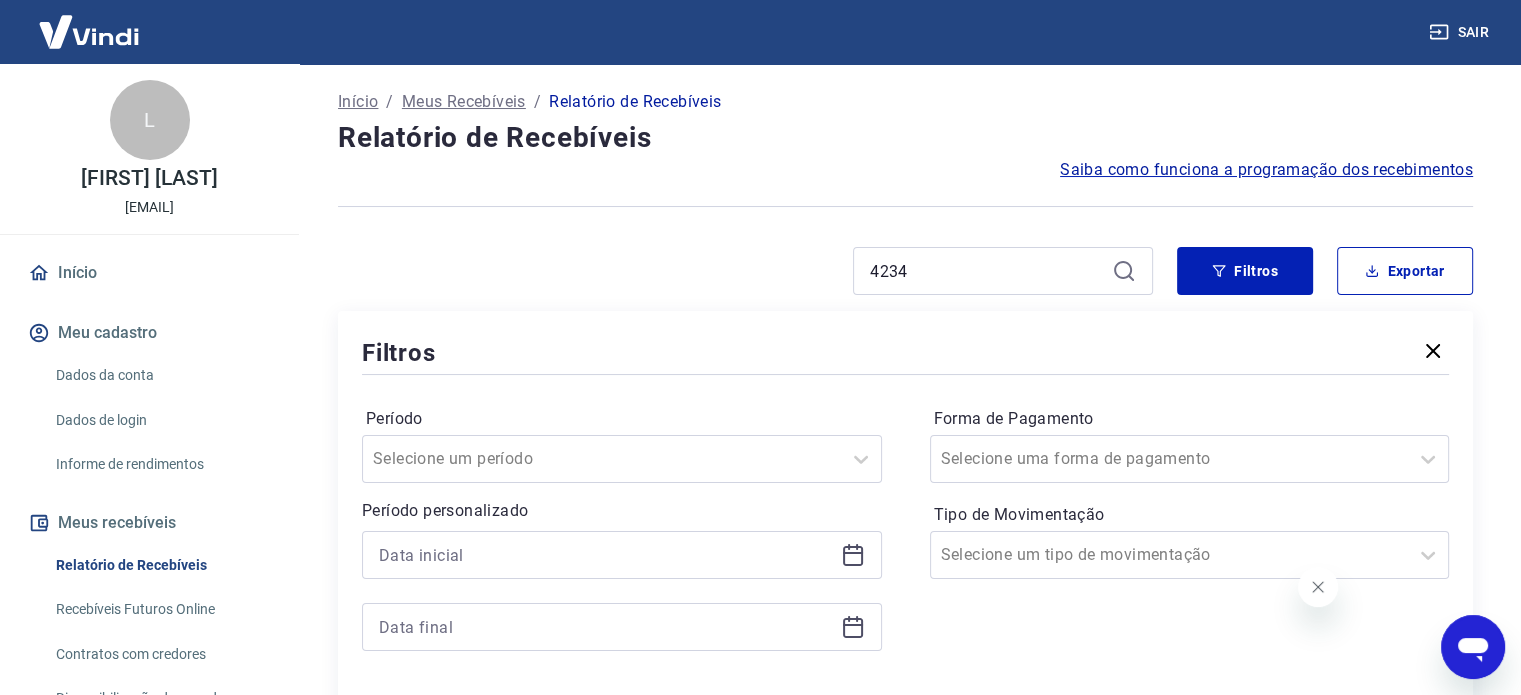 click on "4234" at bounding box center [1003, 271] 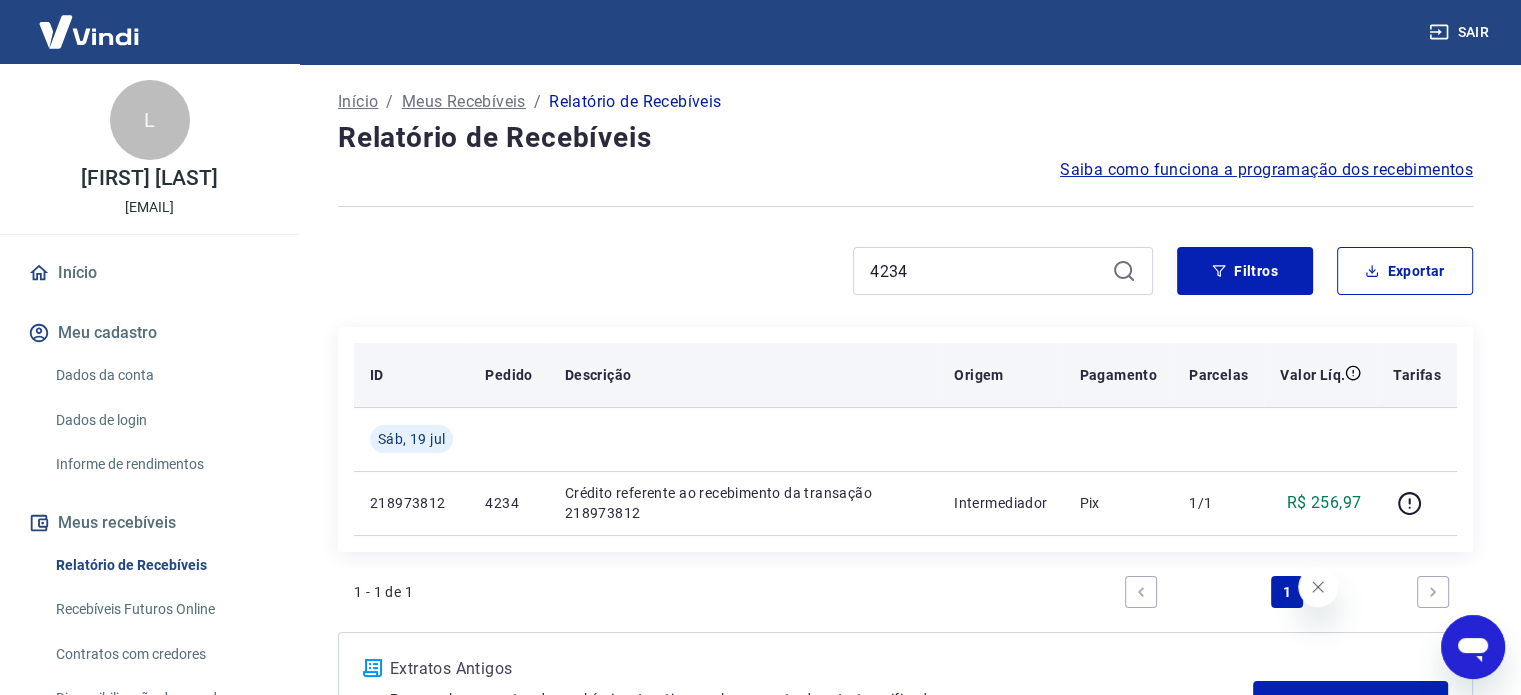 click on "Tarifas" at bounding box center [1417, 375] 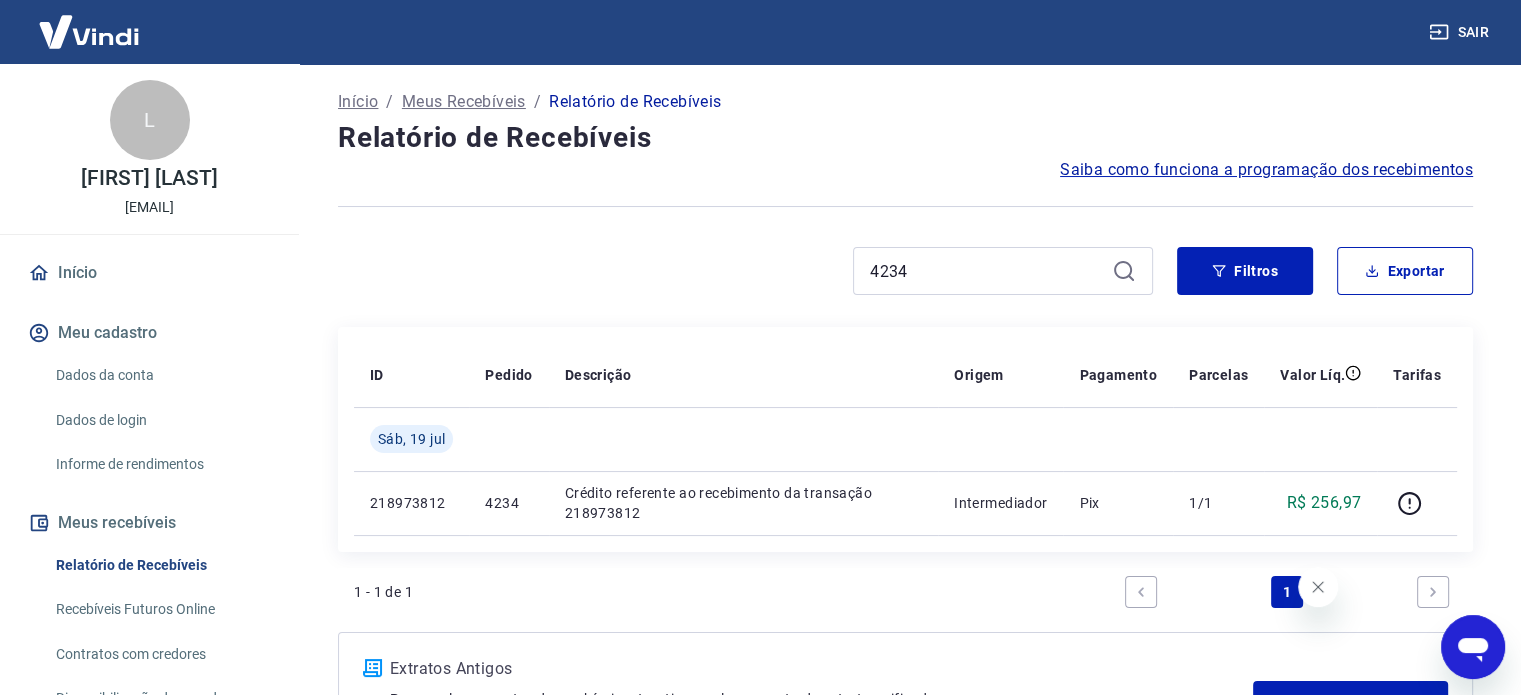 click 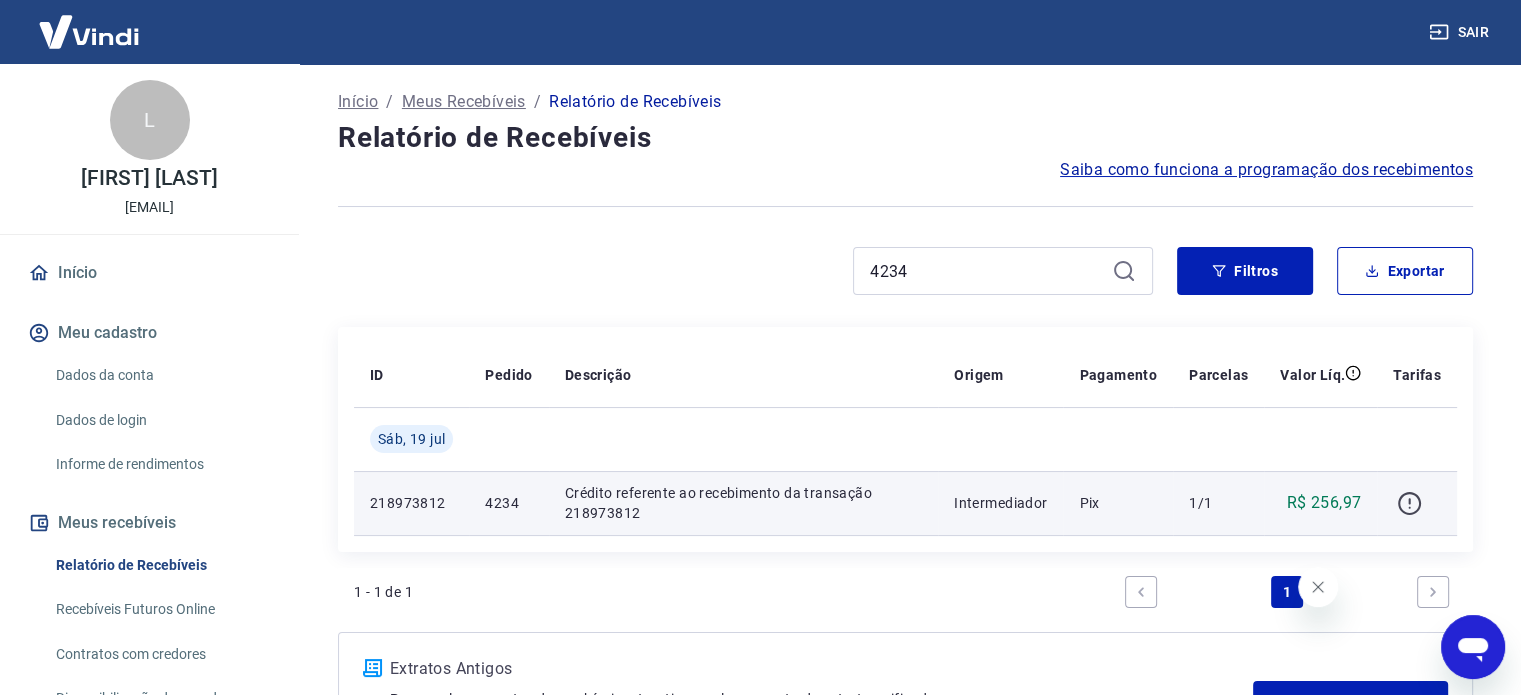 click 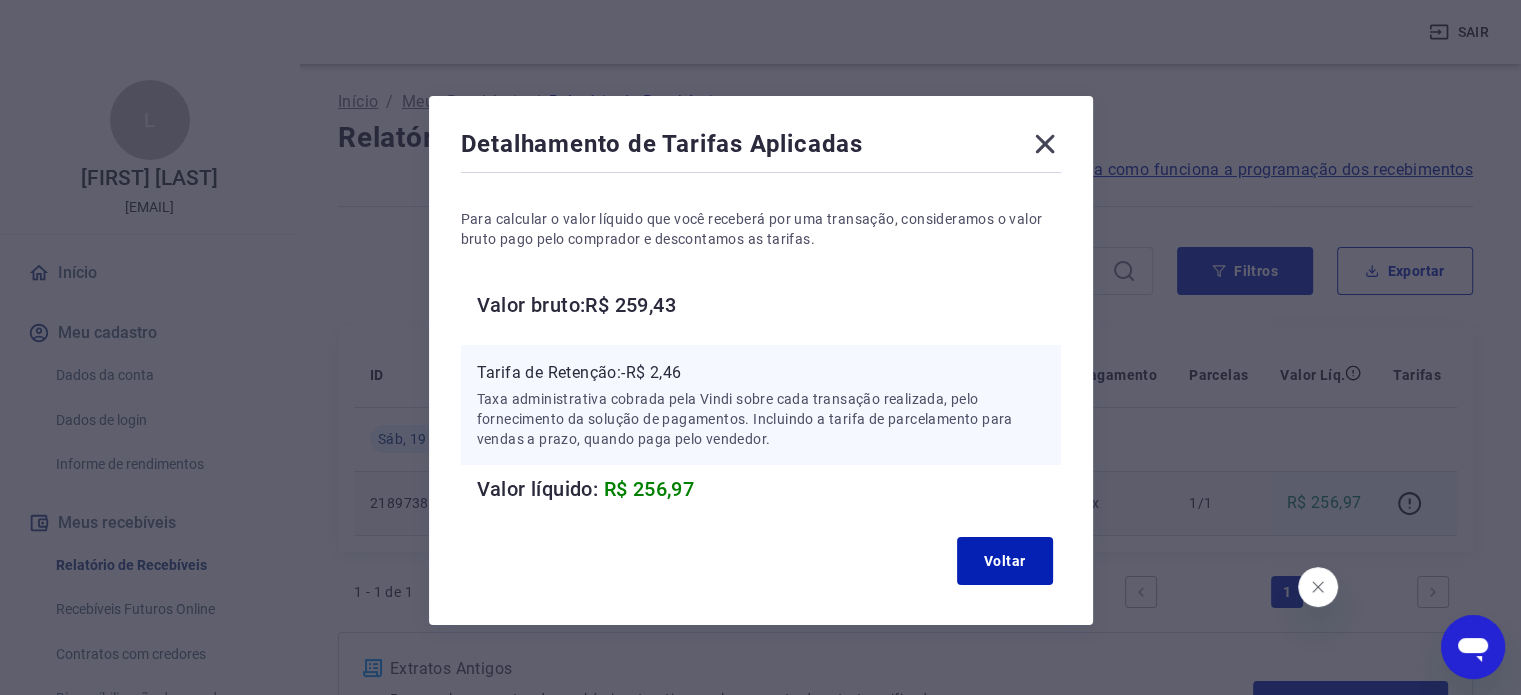 click 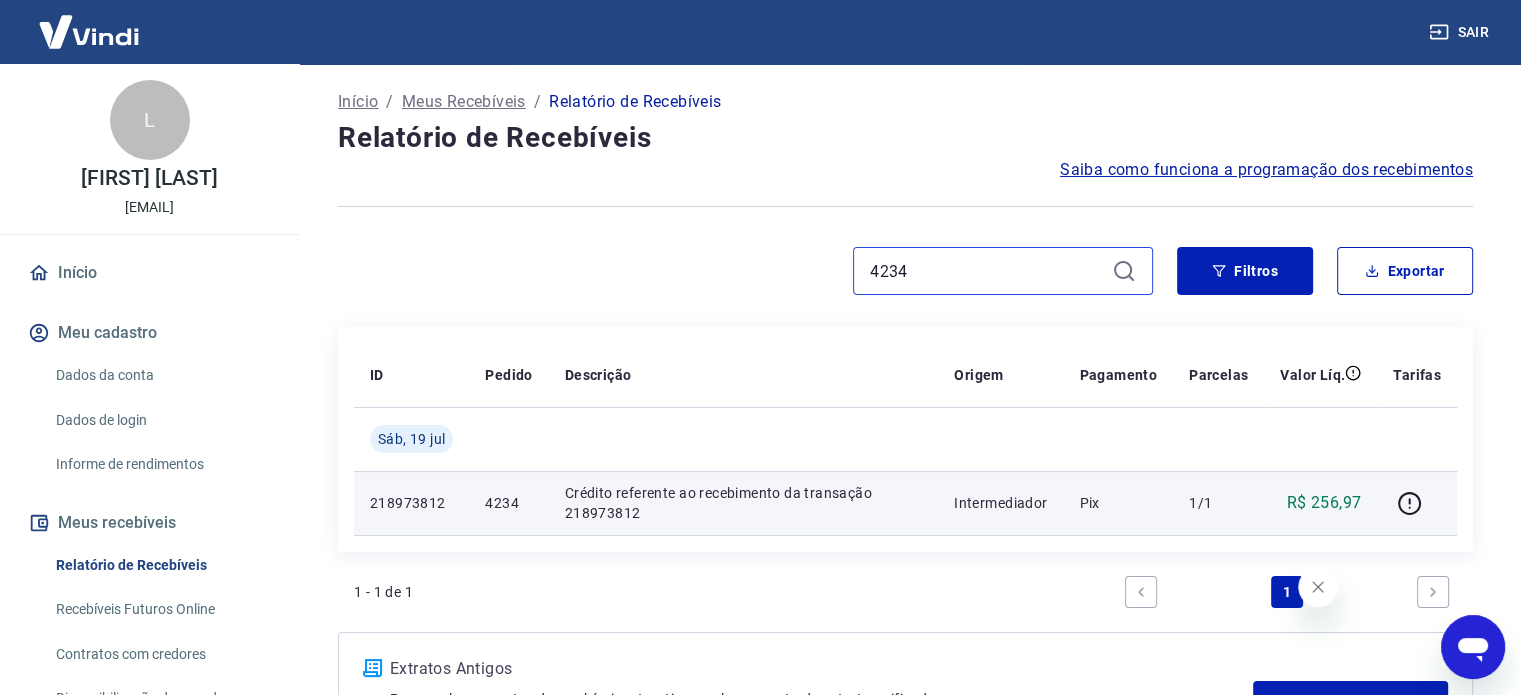 drag, startPoint x: 814, startPoint y: 283, endPoint x: 783, endPoint y: 282, distance: 31.016125 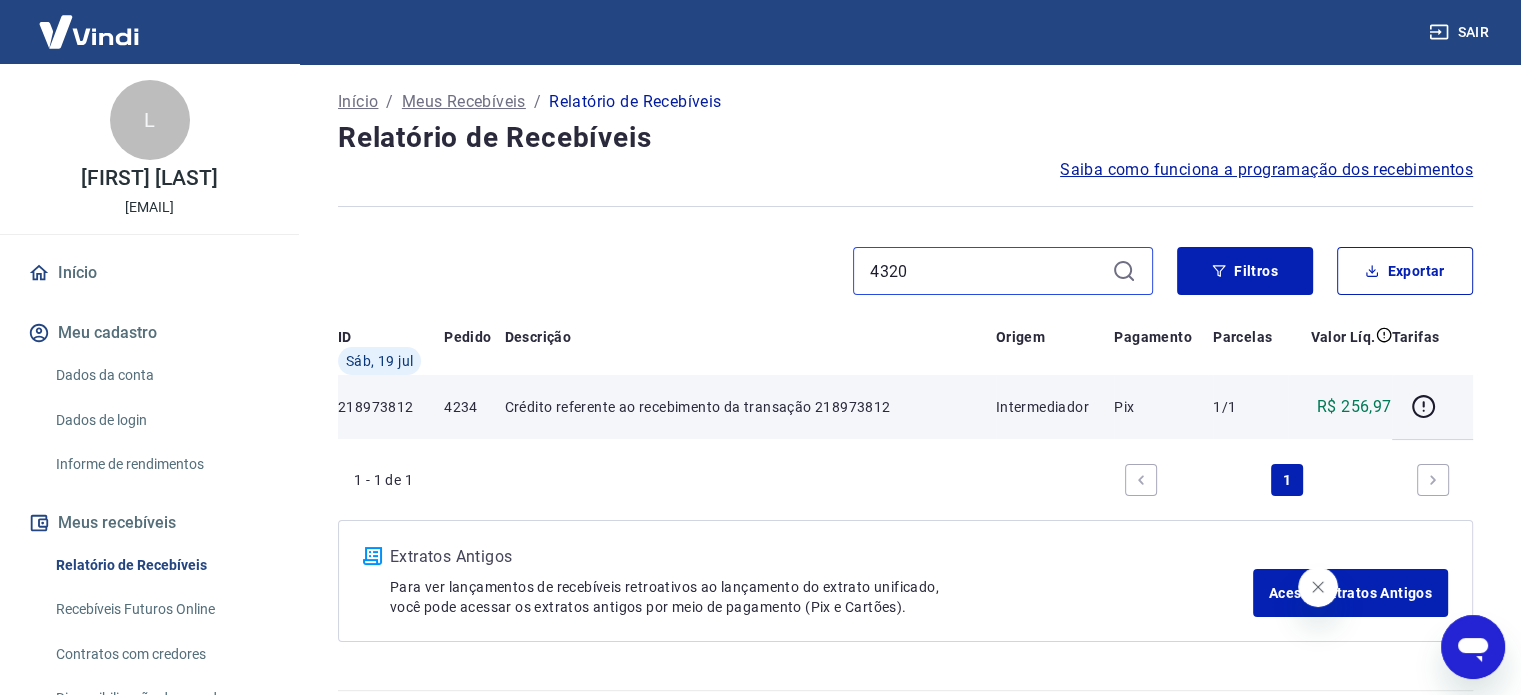 scroll, scrollTop: 0, scrollLeft: 0, axis: both 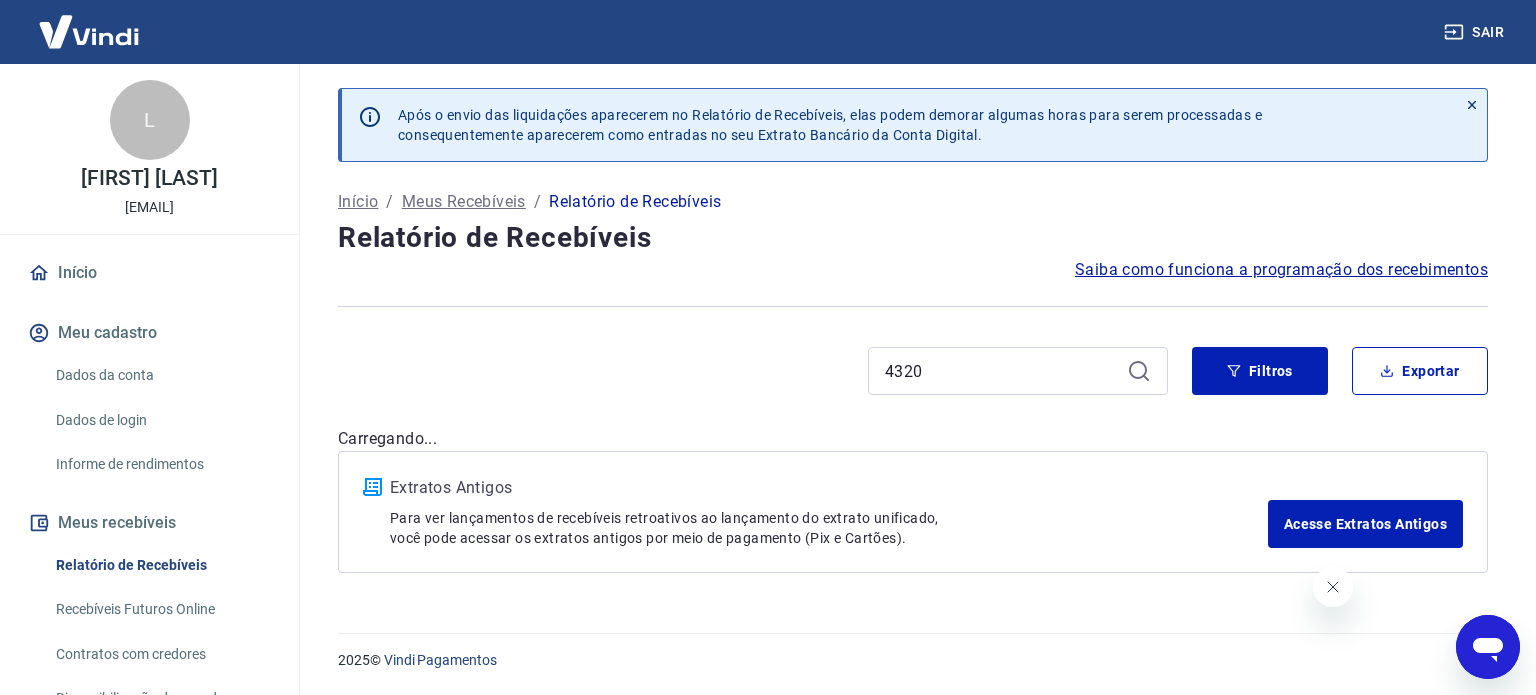 click on "Saiba como funciona a programação dos recebimentos" at bounding box center (1281, 270) 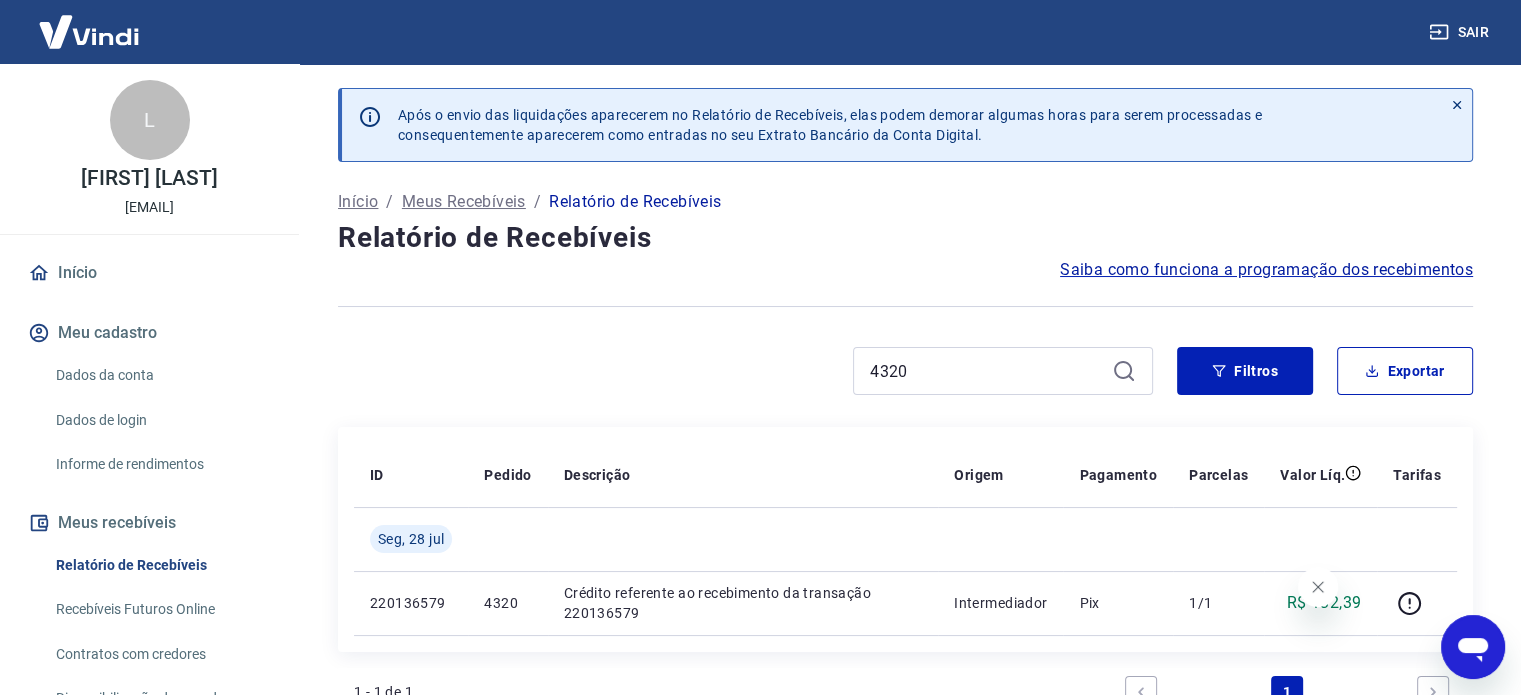 click 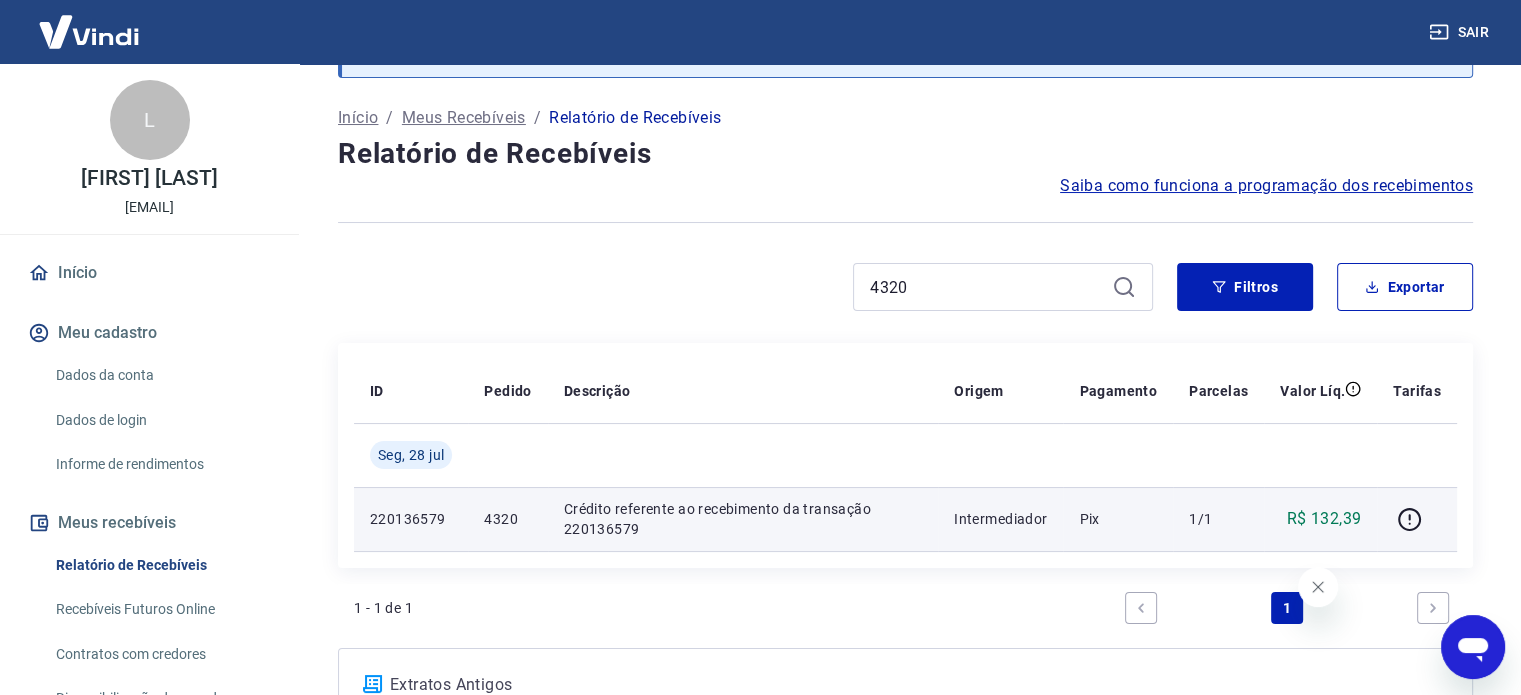 scroll, scrollTop: 200, scrollLeft: 0, axis: vertical 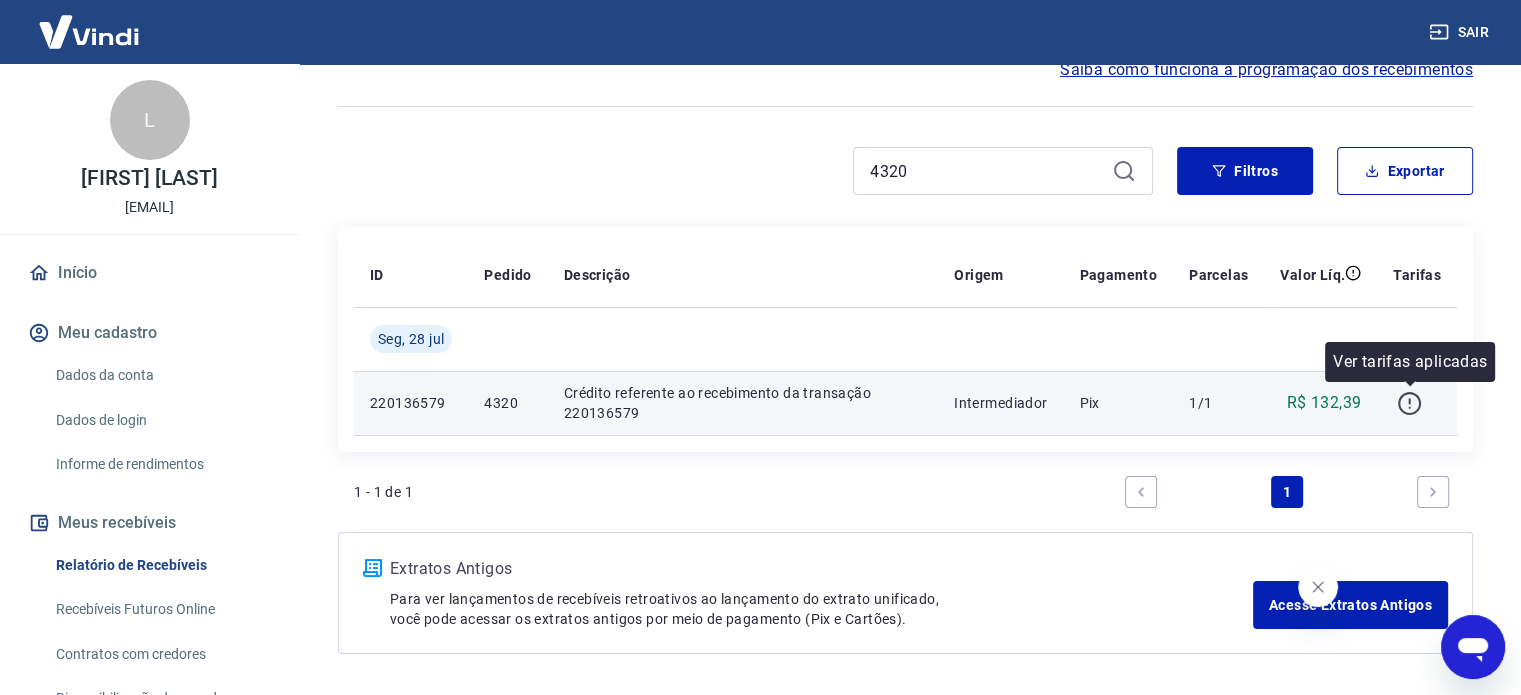 click 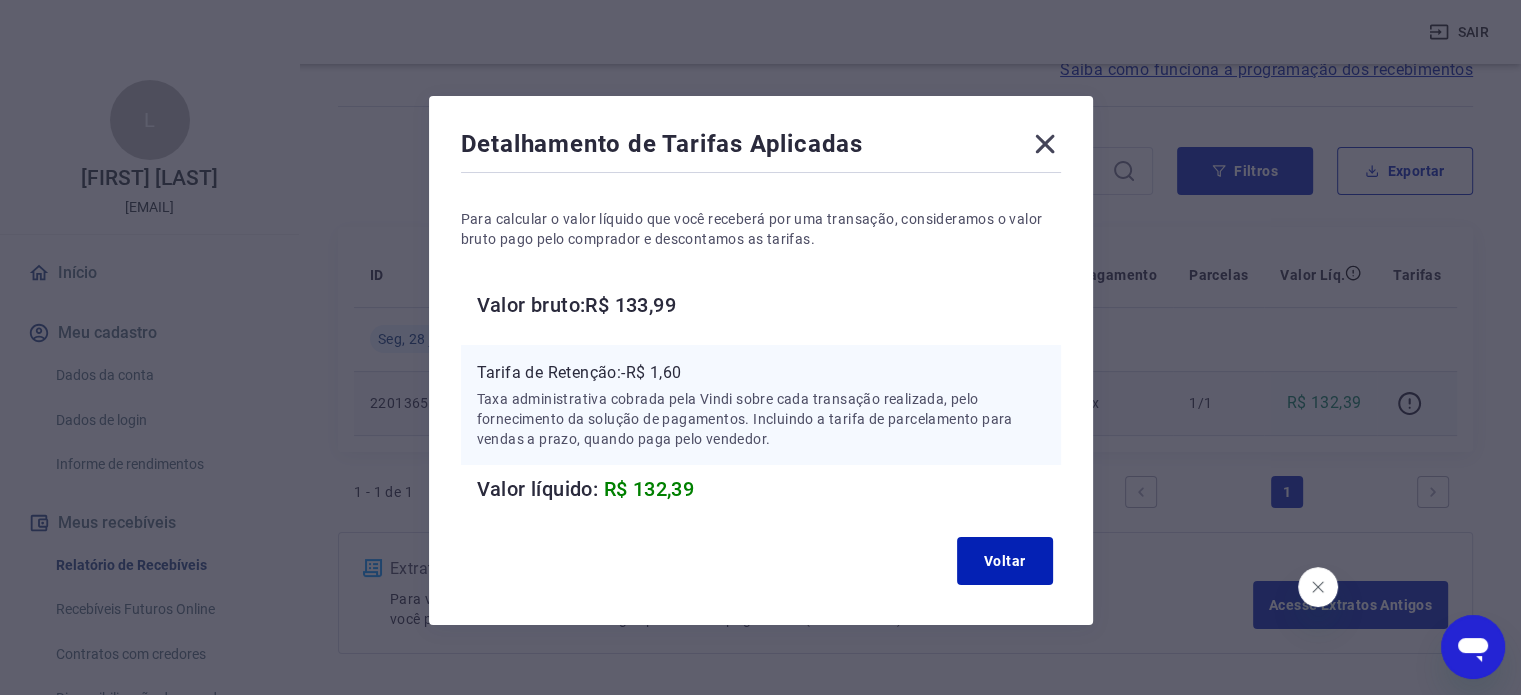 click 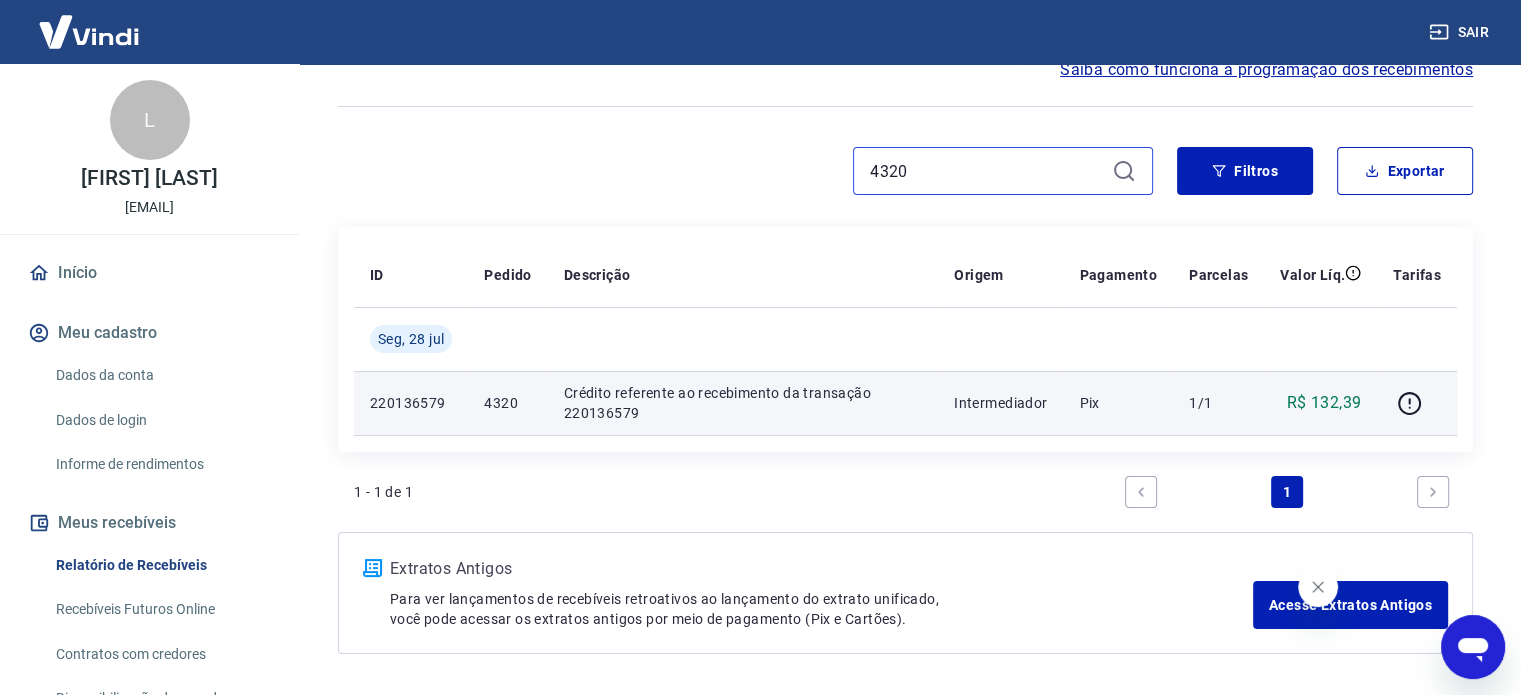 drag, startPoint x: 765, startPoint y: 179, endPoint x: 706, endPoint y: 179, distance: 59 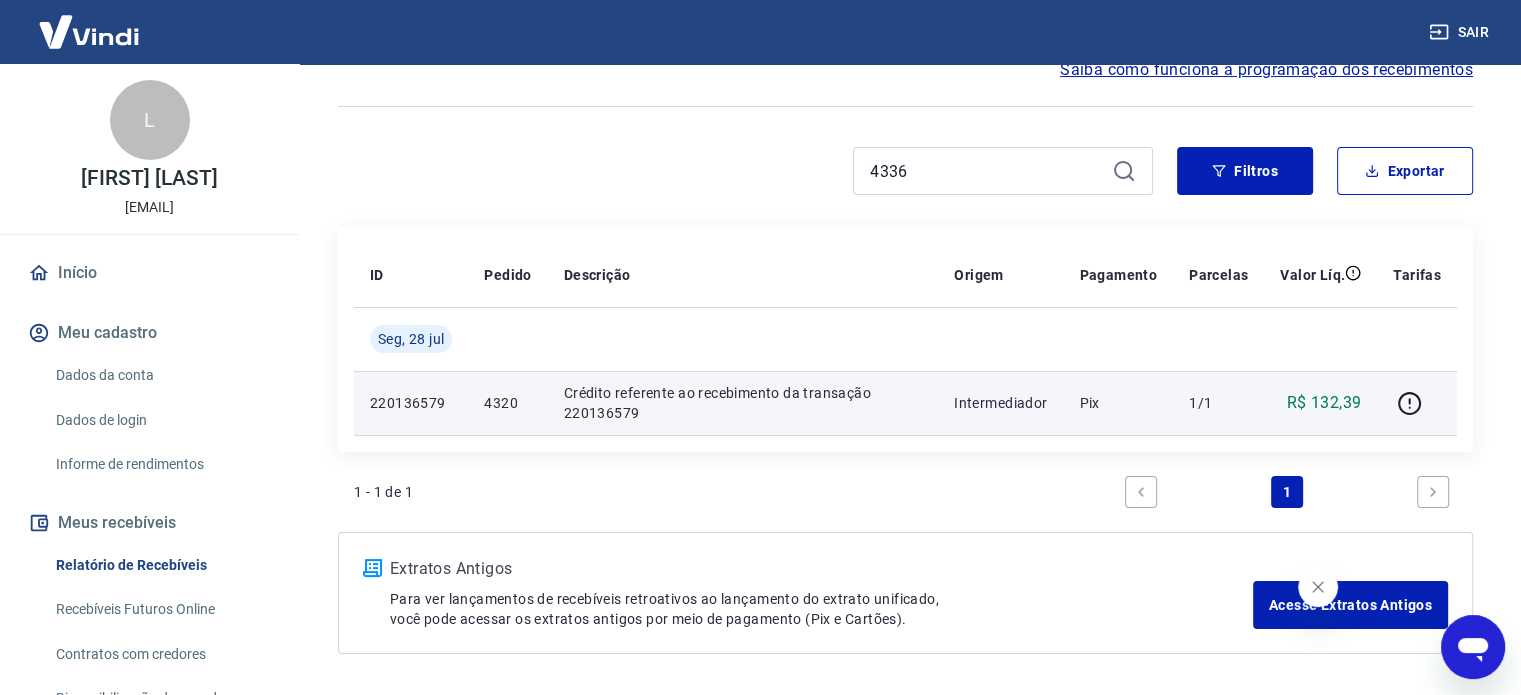 click 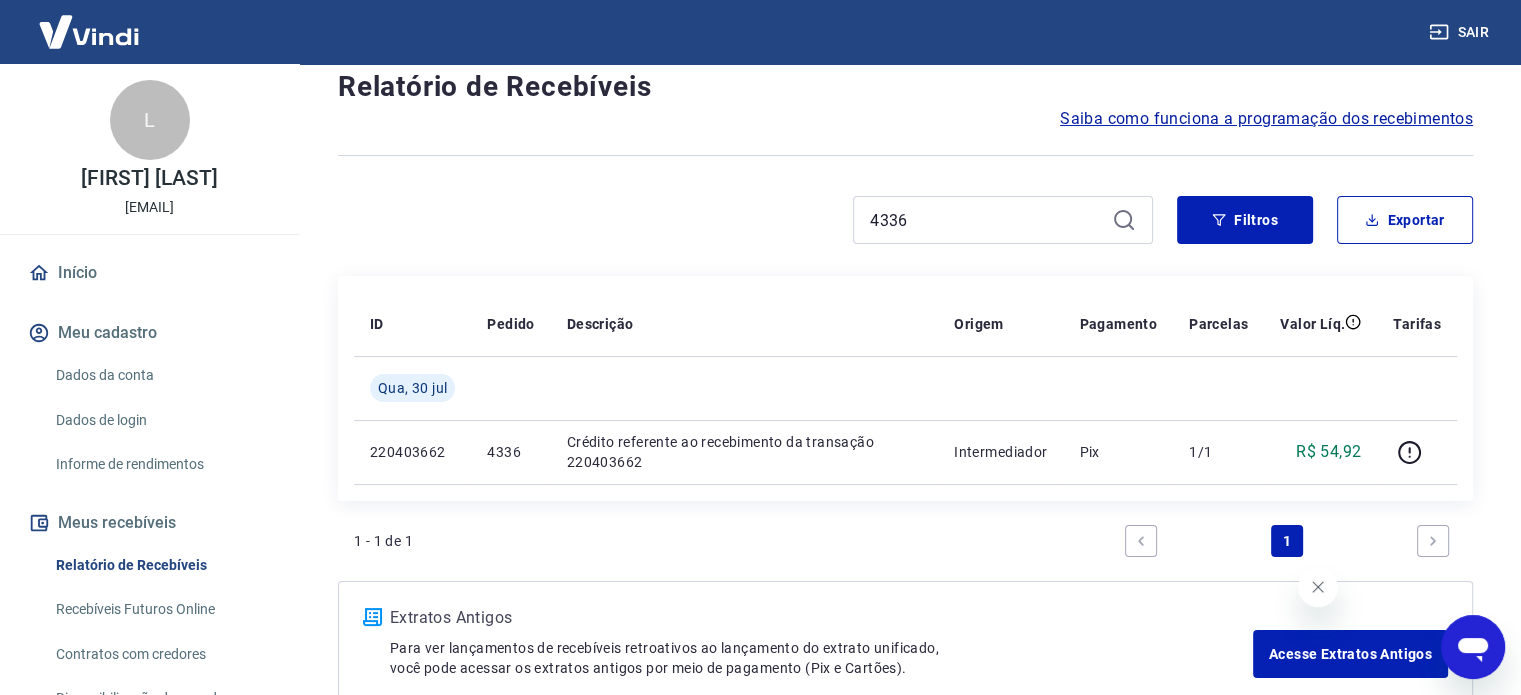 scroll, scrollTop: 200, scrollLeft: 0, axis: vertical 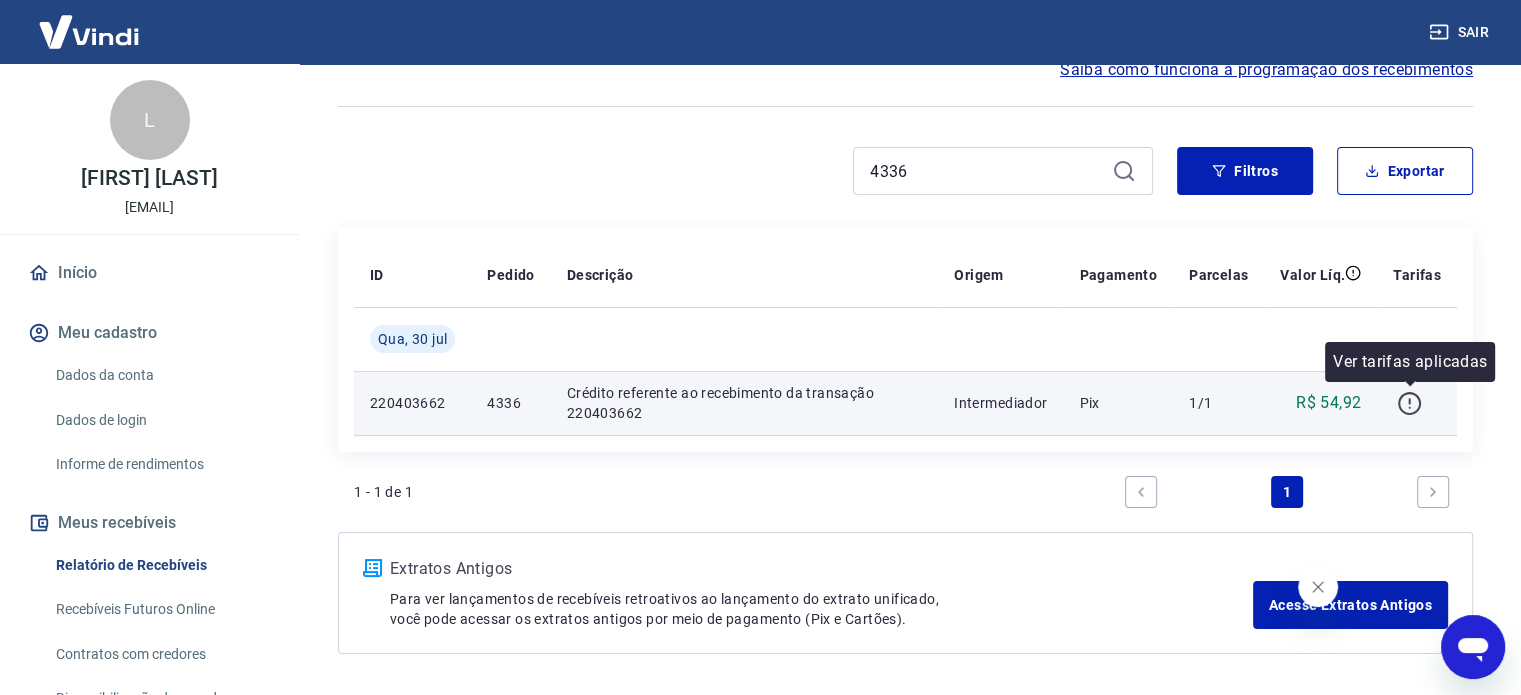 click 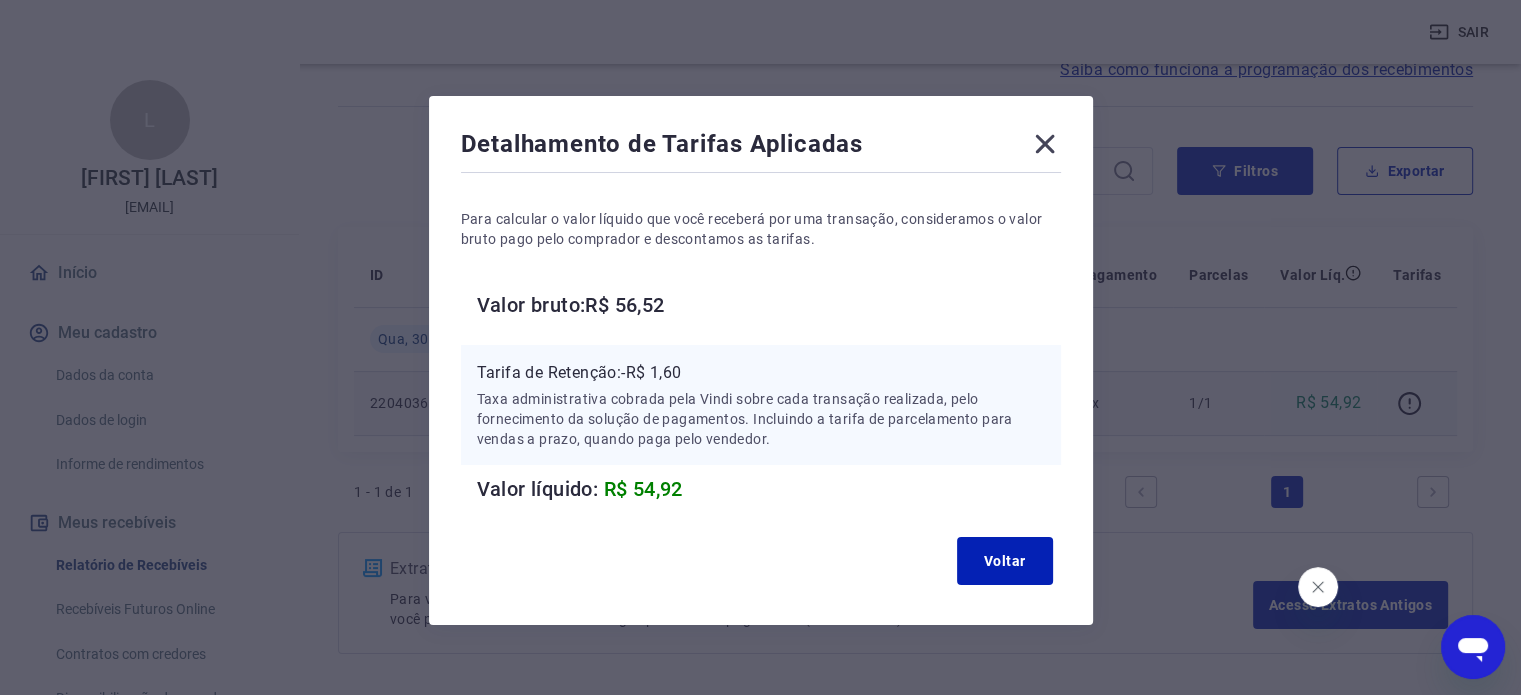 click 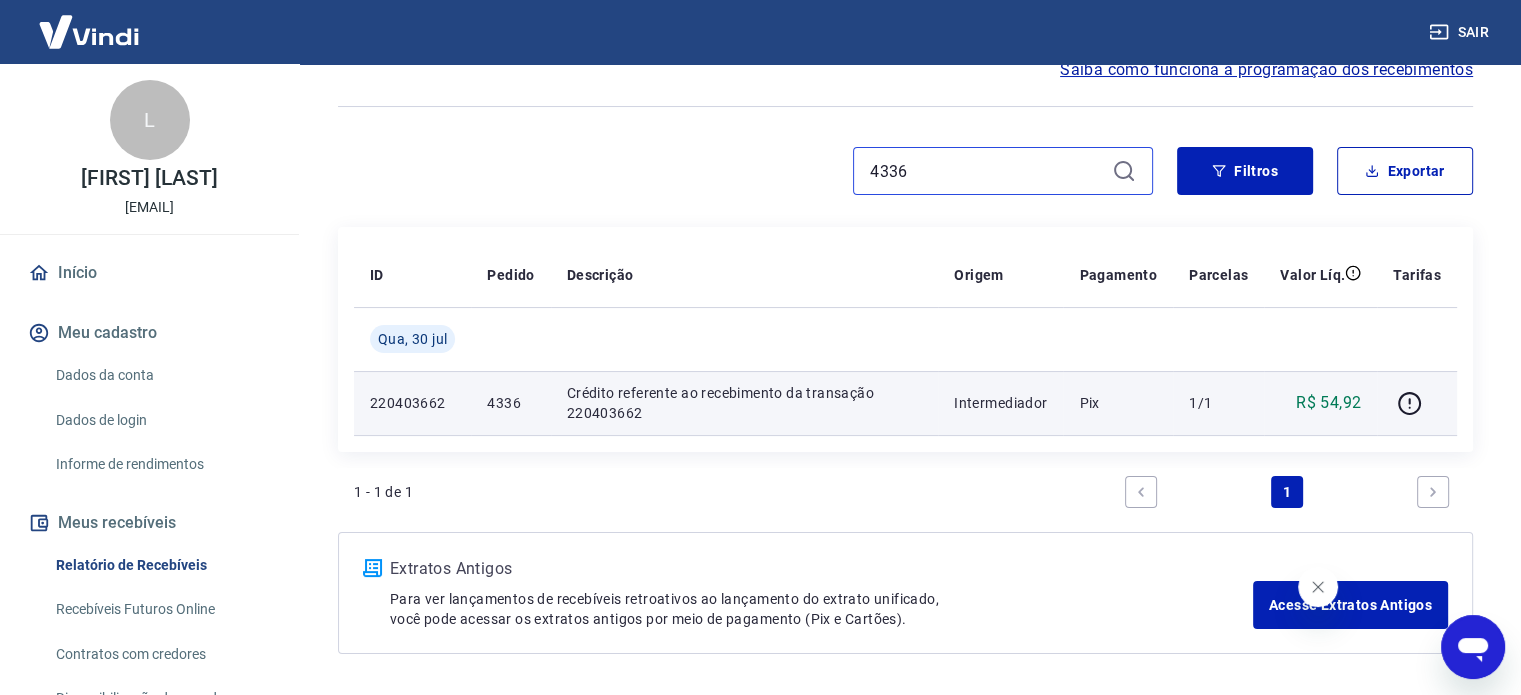 drag, startPoint x: 850, startPoint y: 170, endPoint x: 789, endPoint y: 170, distance: 61 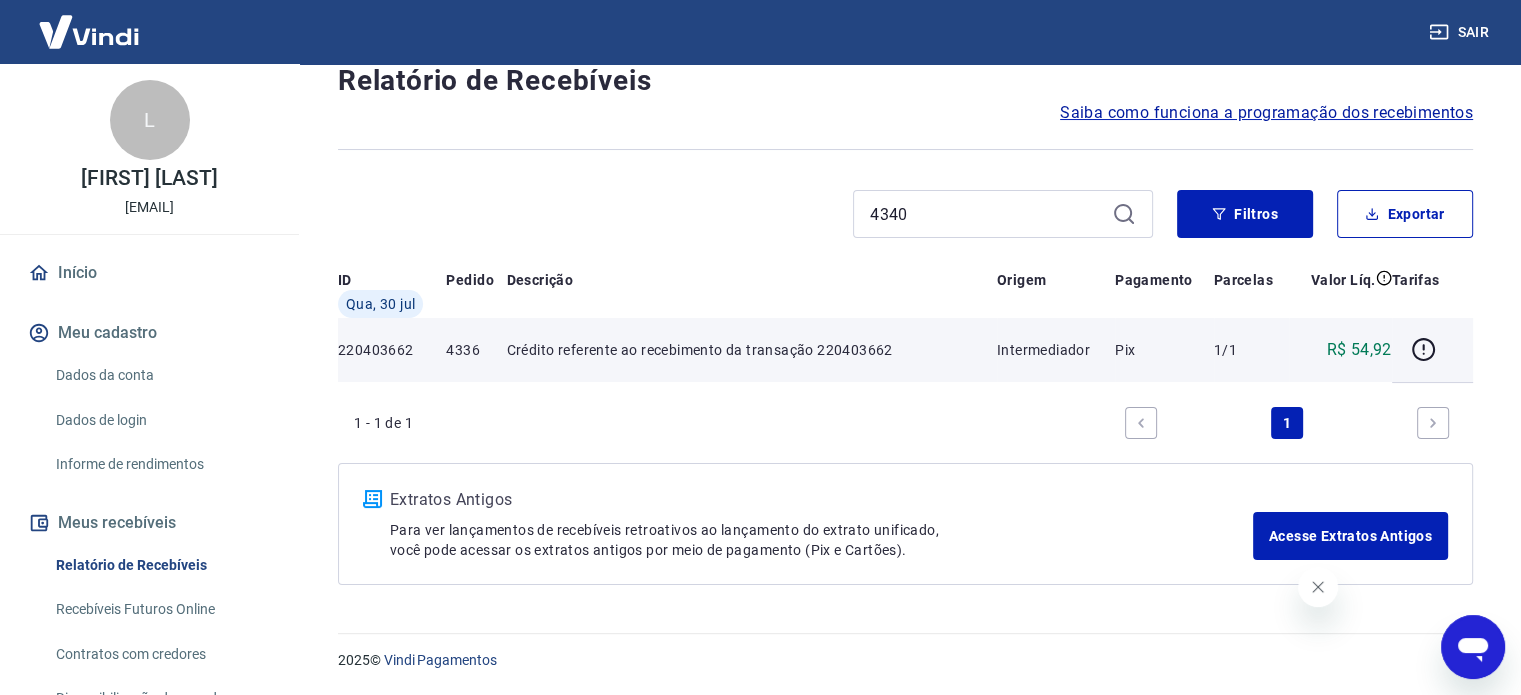click 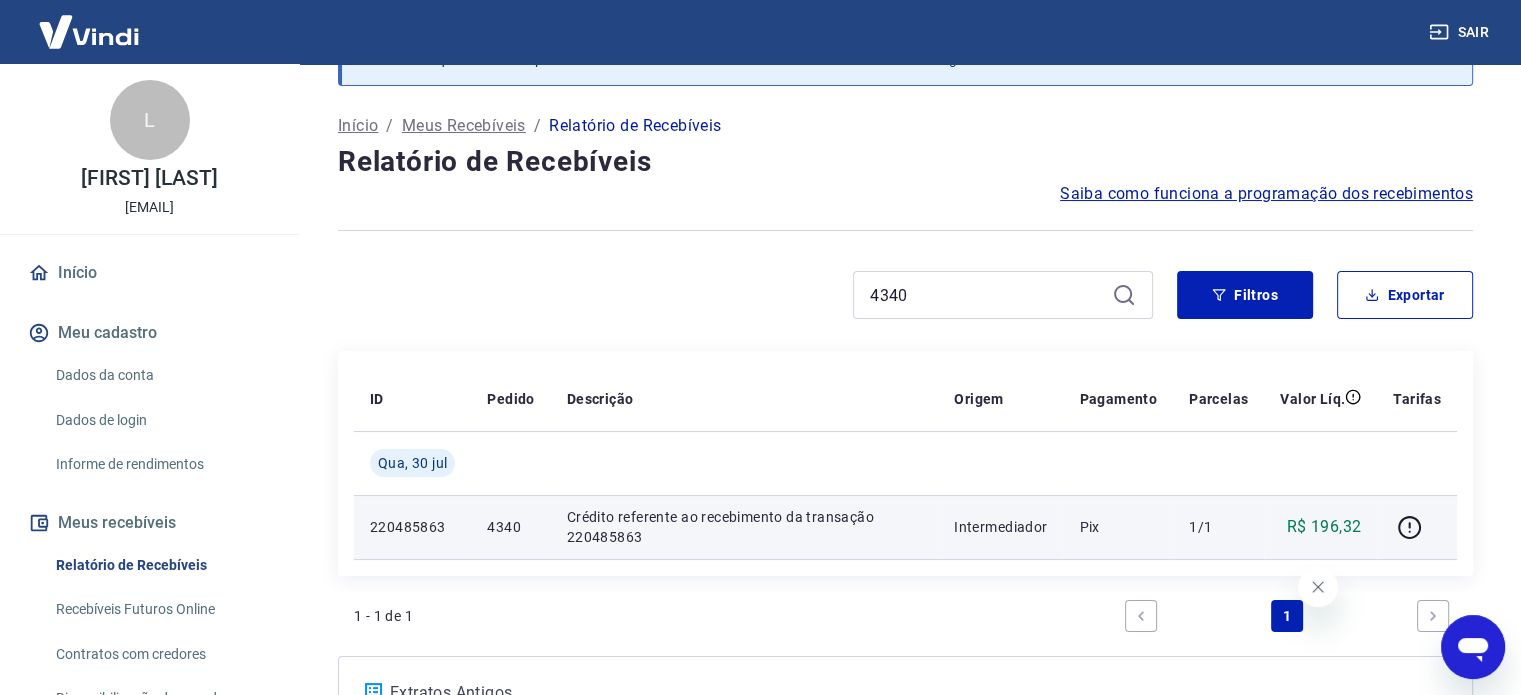 scroll, scrollTop: 200, scrollLeft: 0, axis: vertical 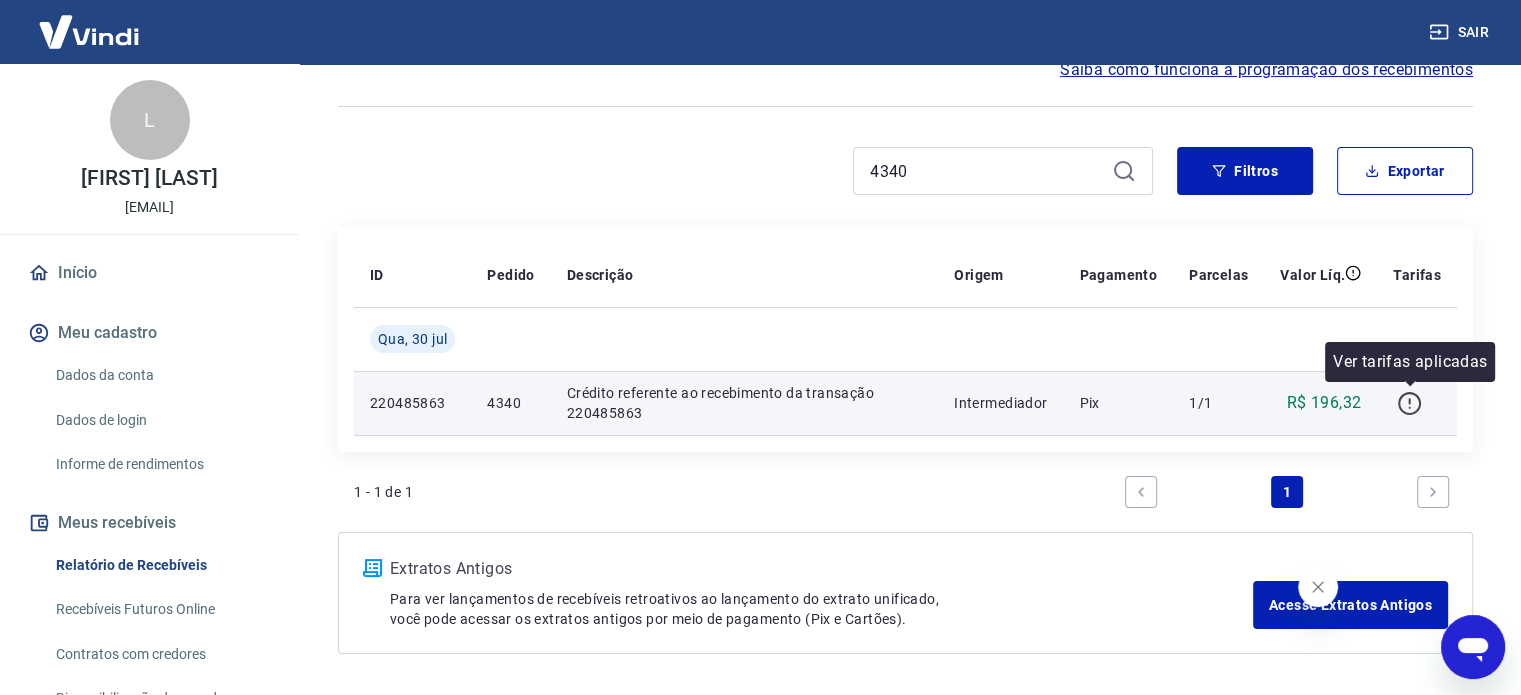click 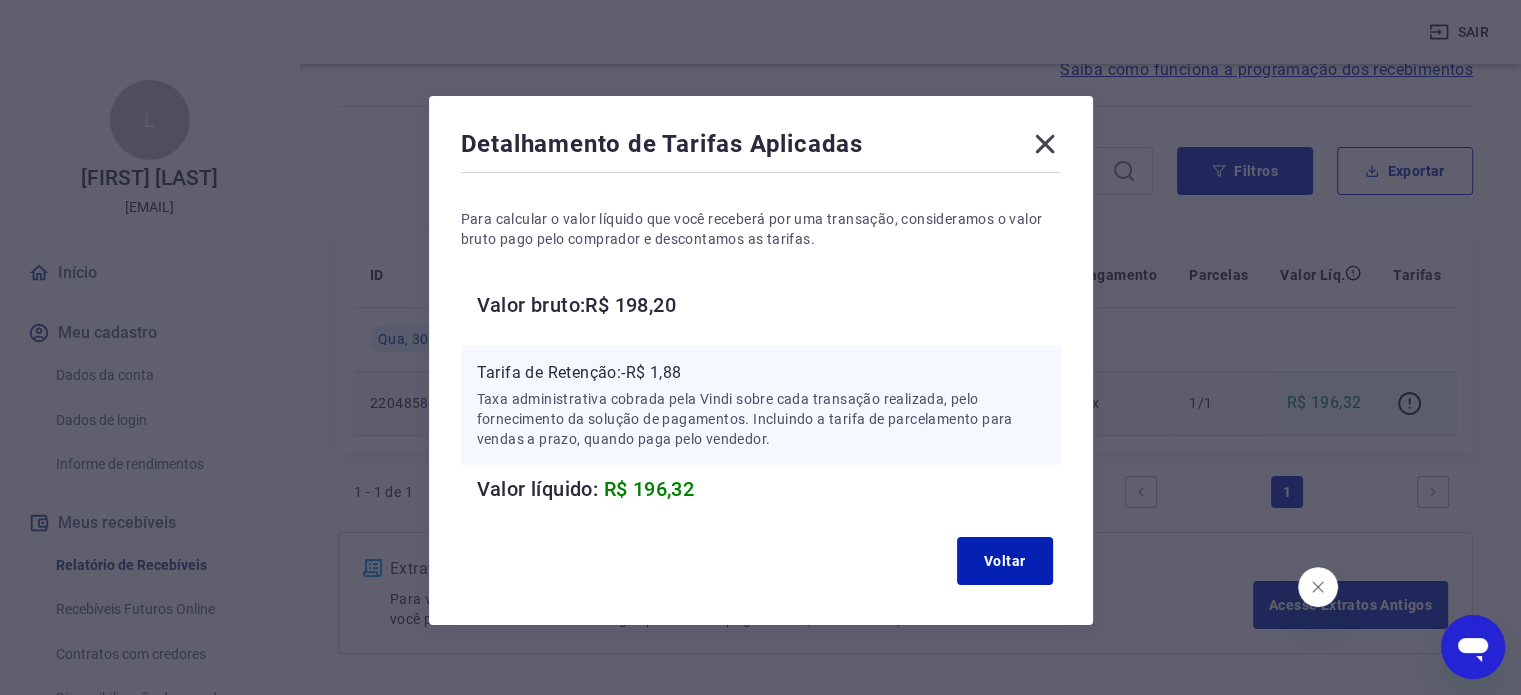 click 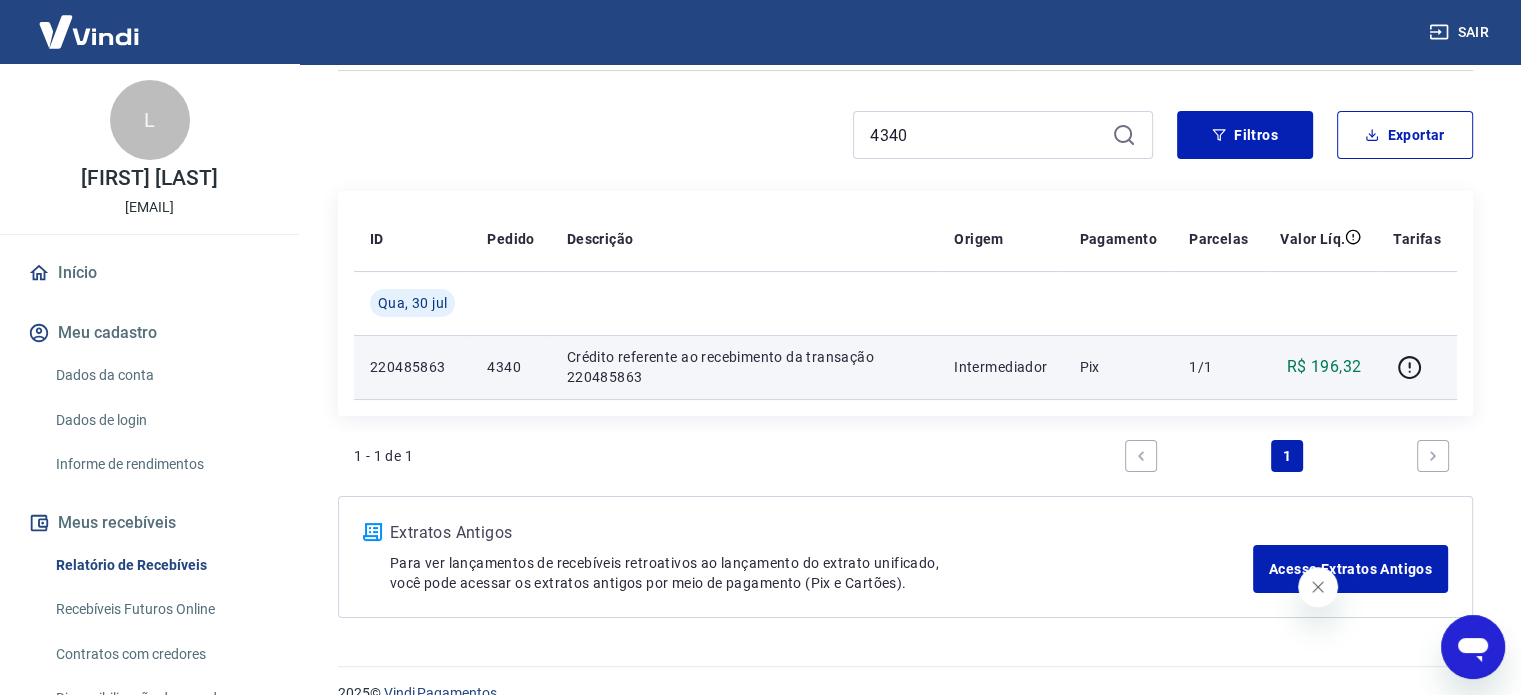 scroll, scrollTop: 267, scrollLeft: 0, axis: vertical 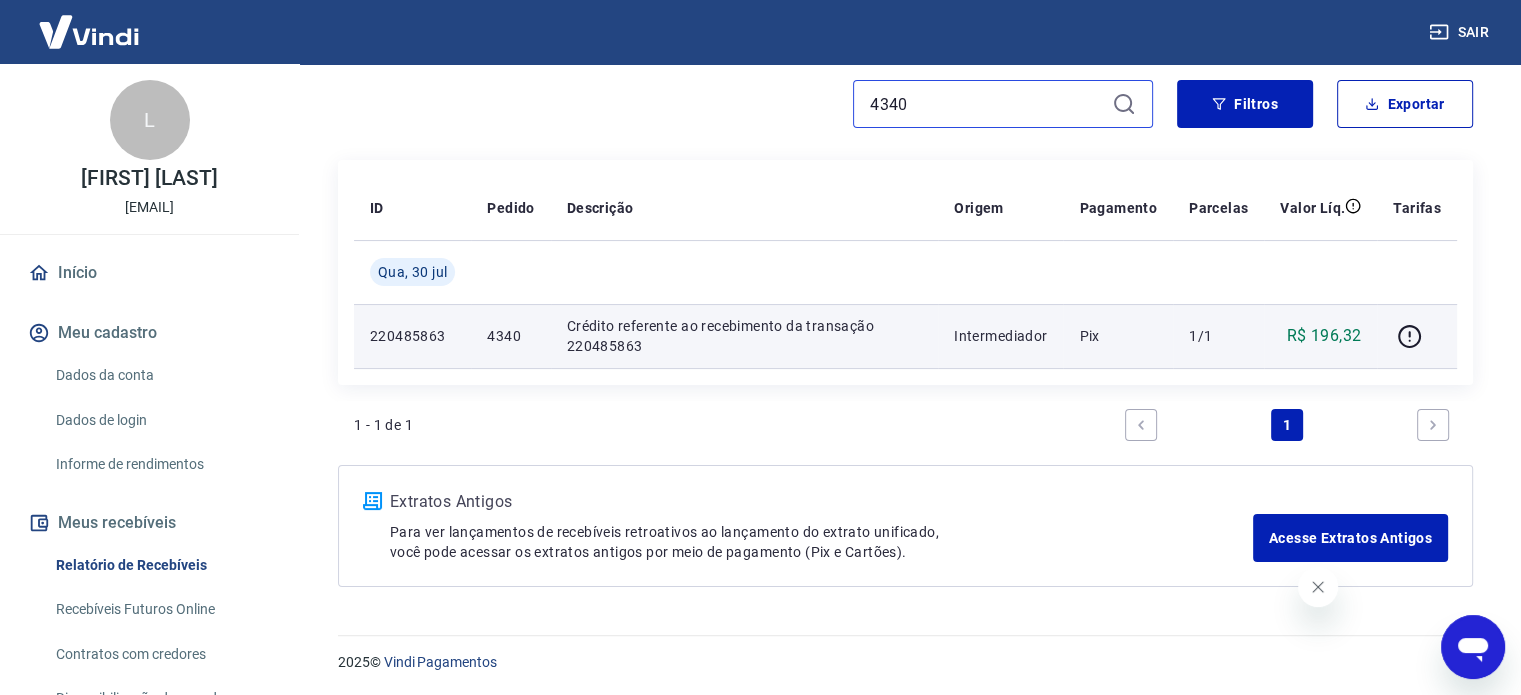 drag, startPoint x: 885, startPoint y: 103, endPoint x: 859, endPoint y: 100, distance: 26.172504 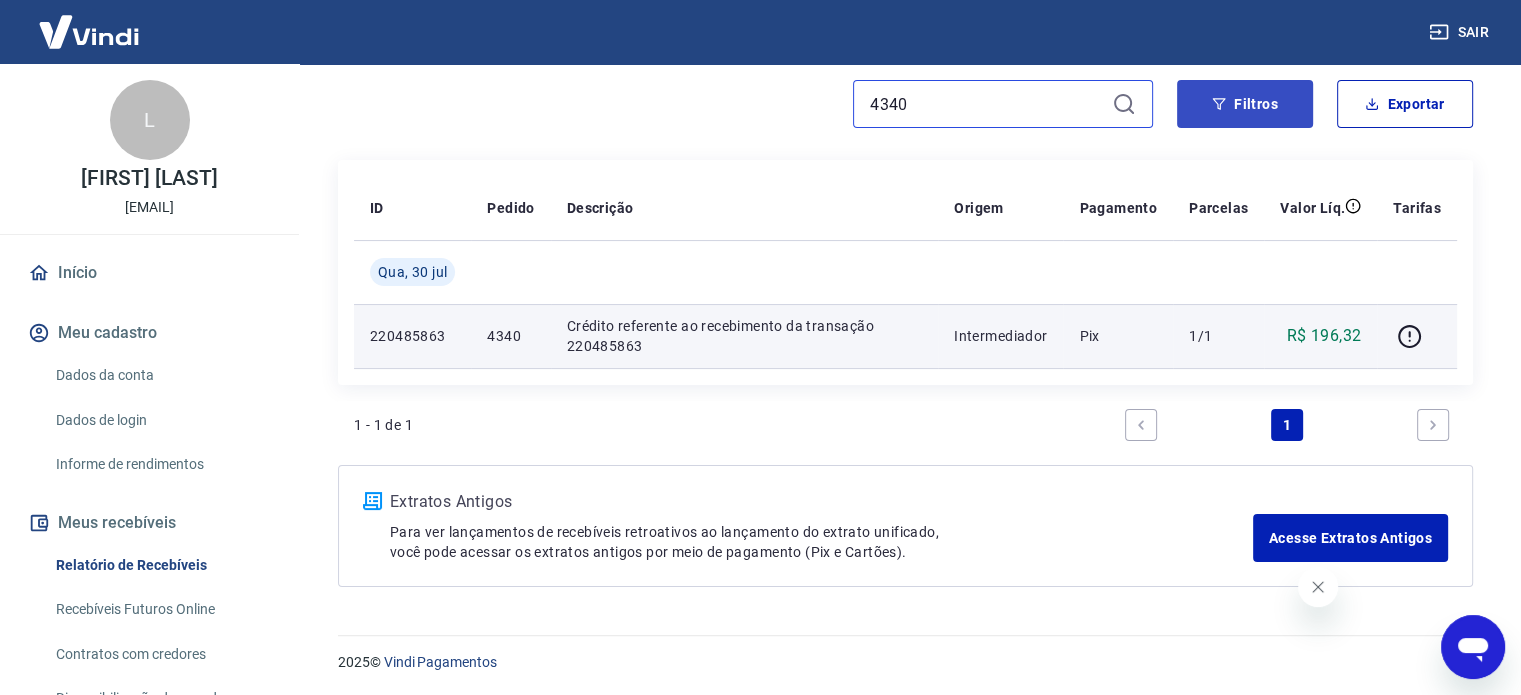 paste on "2" 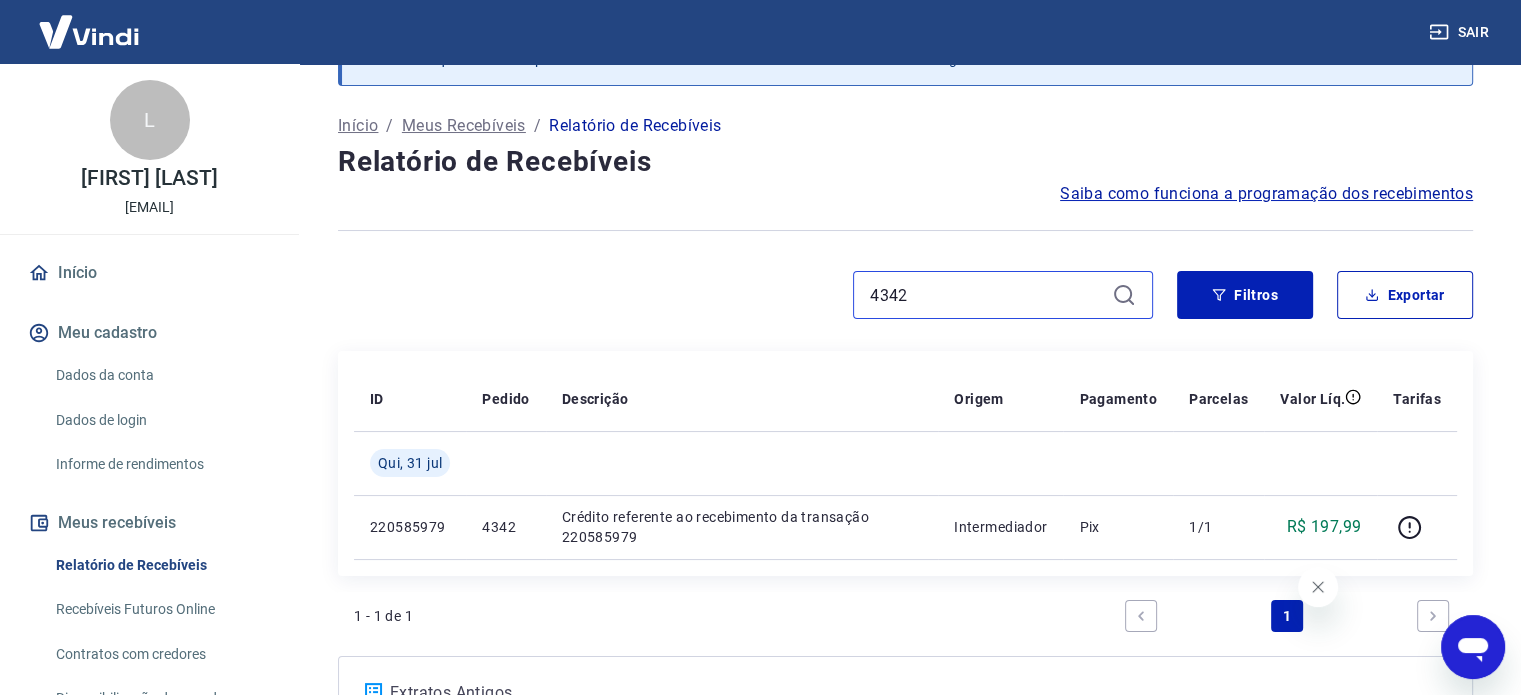 scroll, scrollTop: 200, scrollLeft: 0, axis: vertical 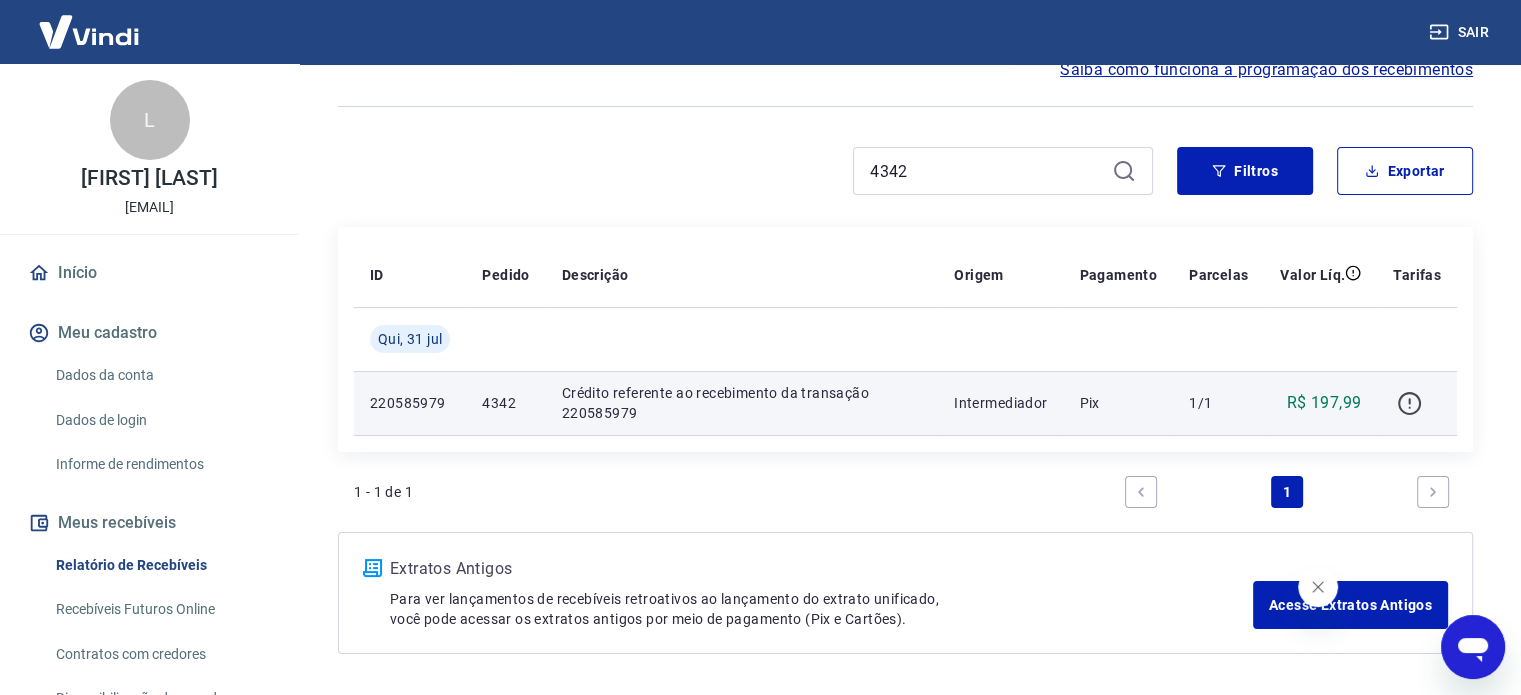 click at bounding box center (1409, 403) 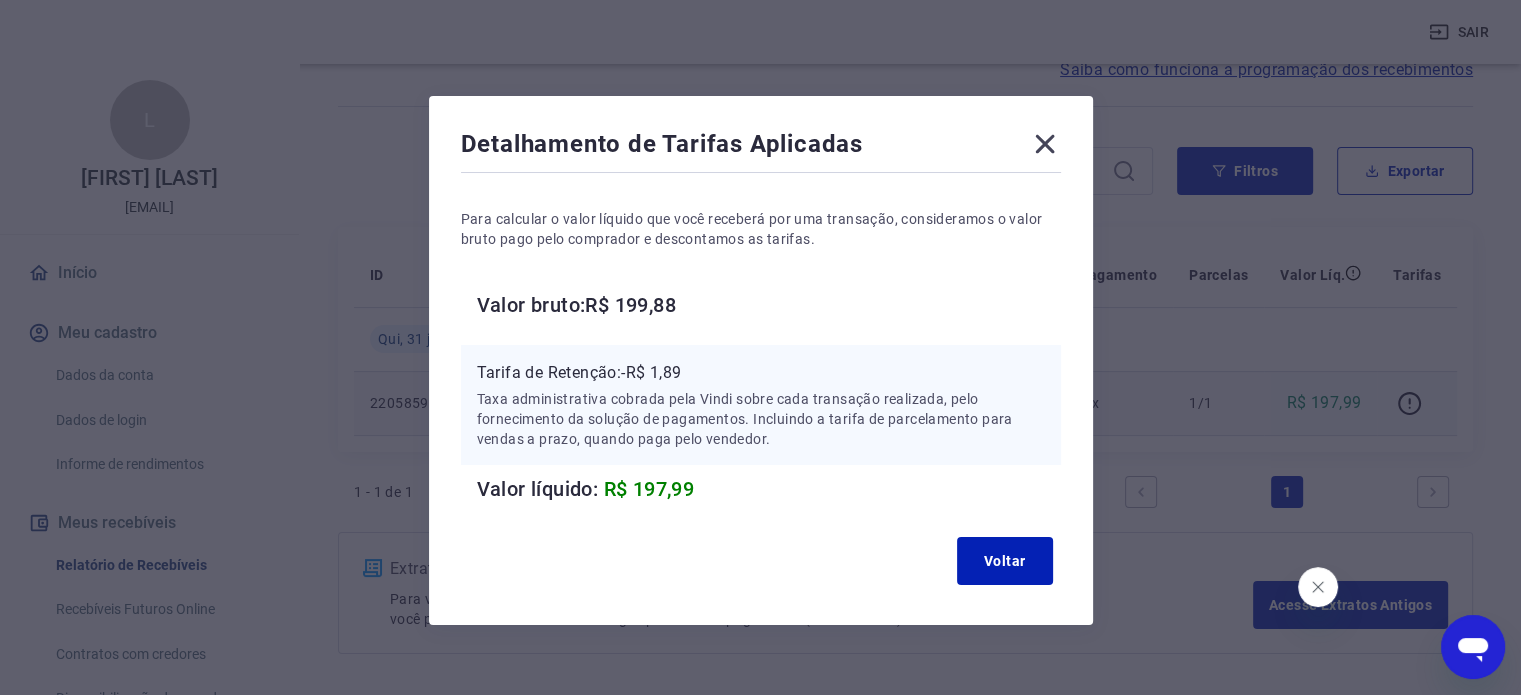 click 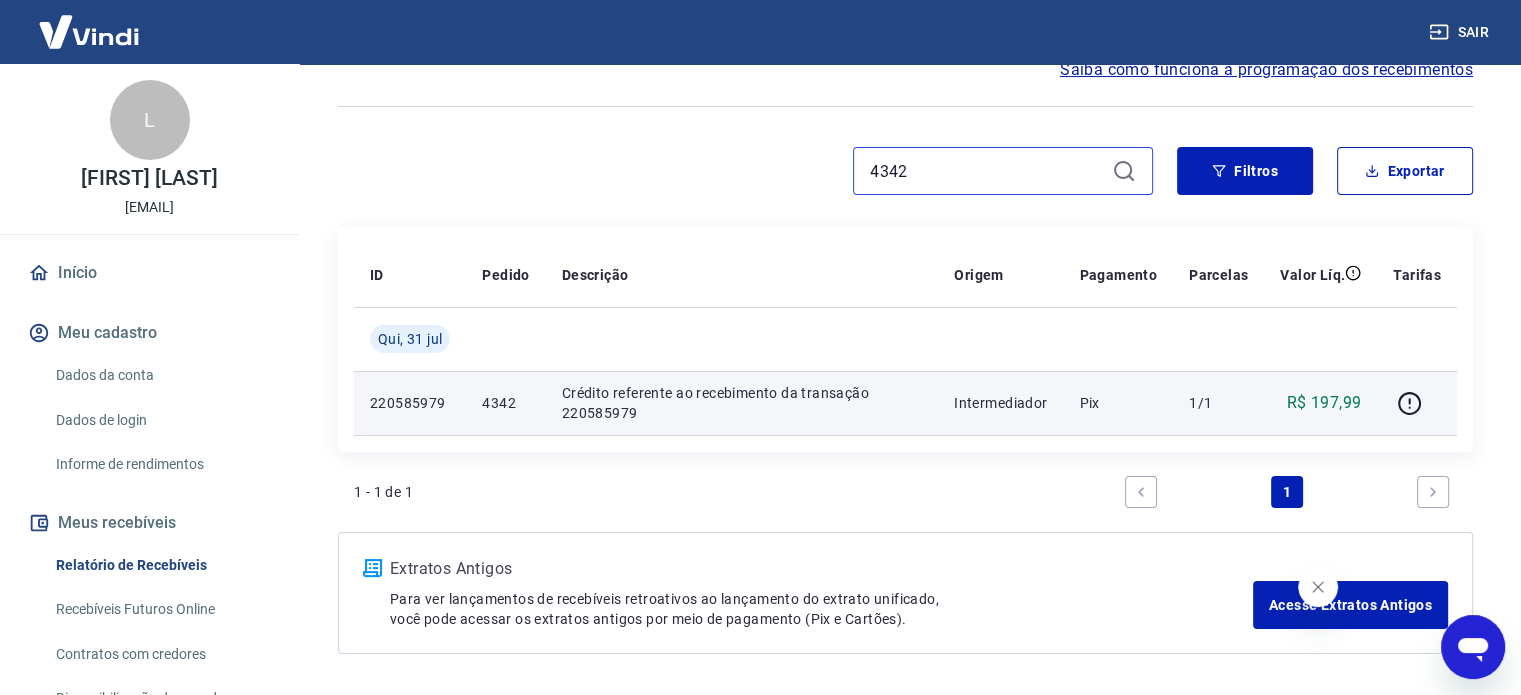 click on "4342" at bounding box center [745, 171] 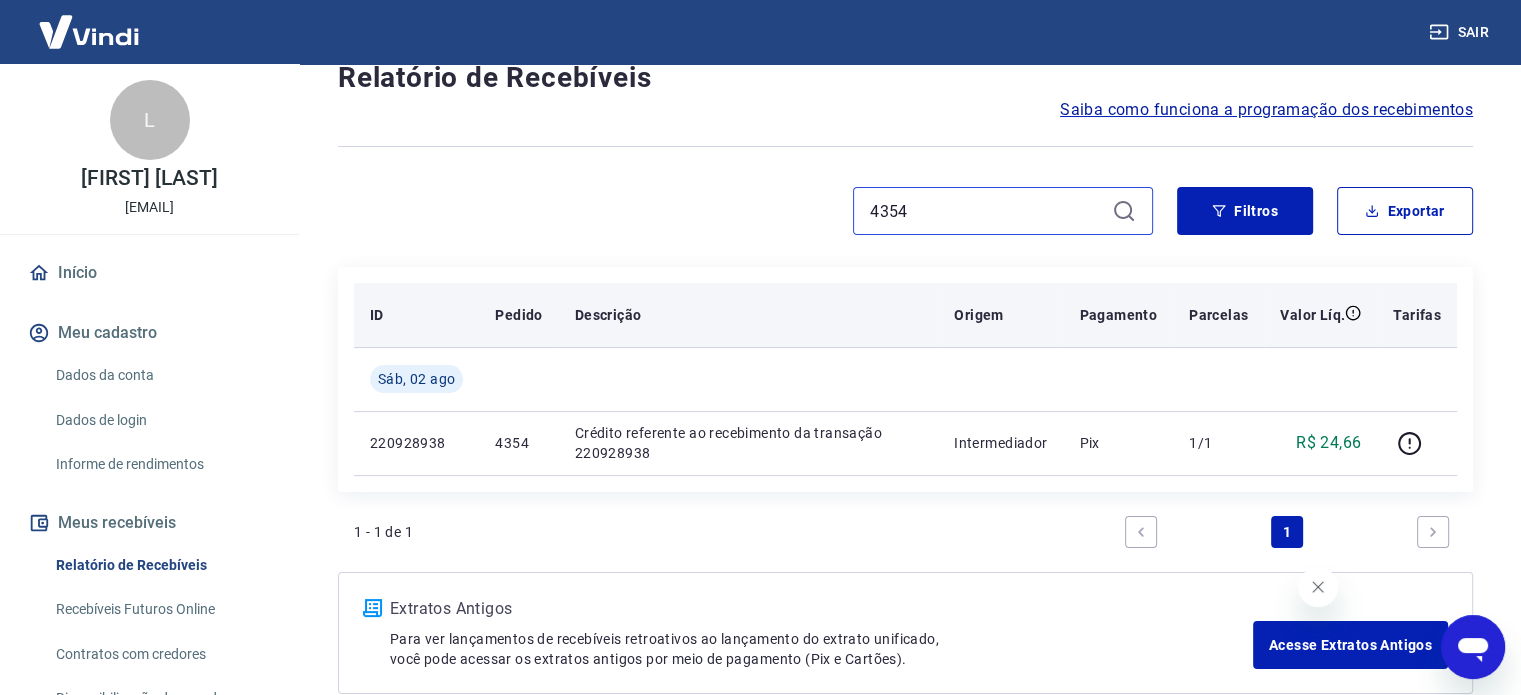 scroll, scrollTop: 200, scrollLeft: 0, axis: vertical 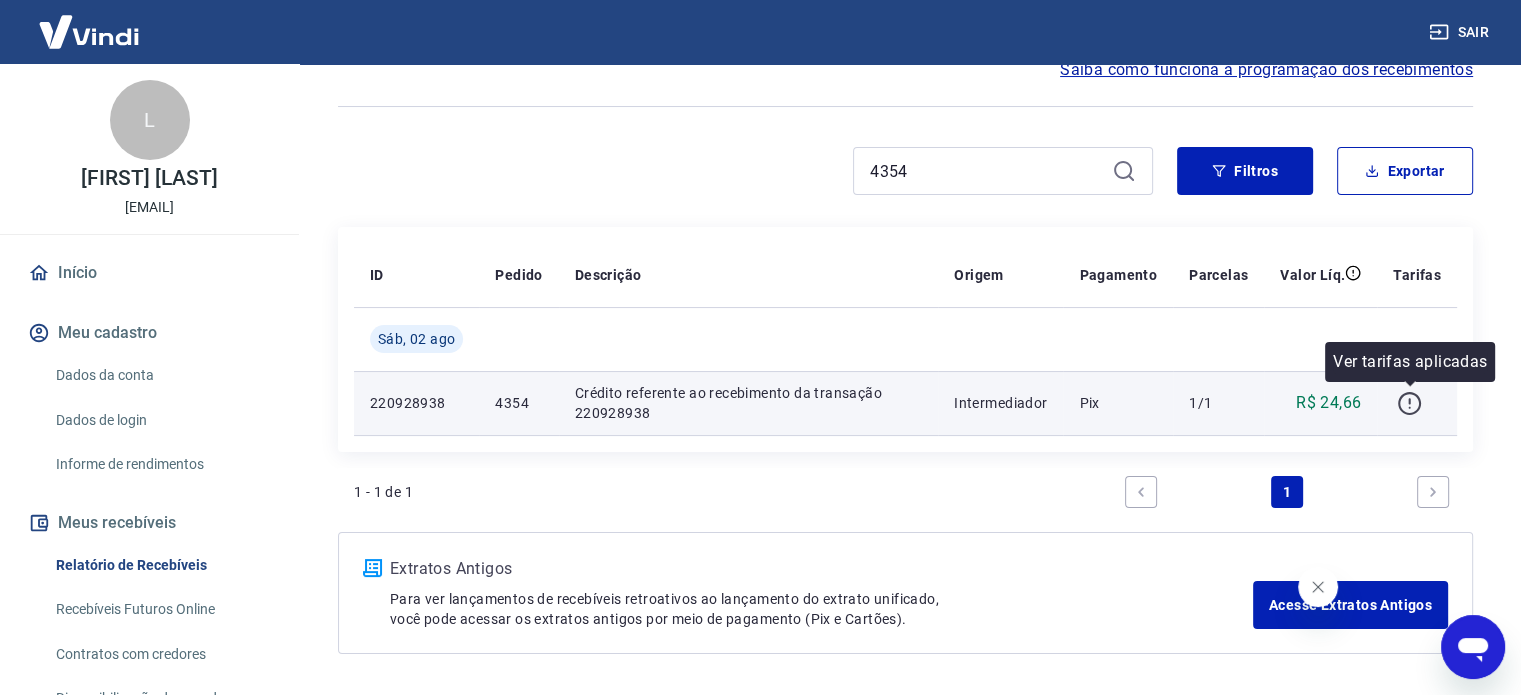 click 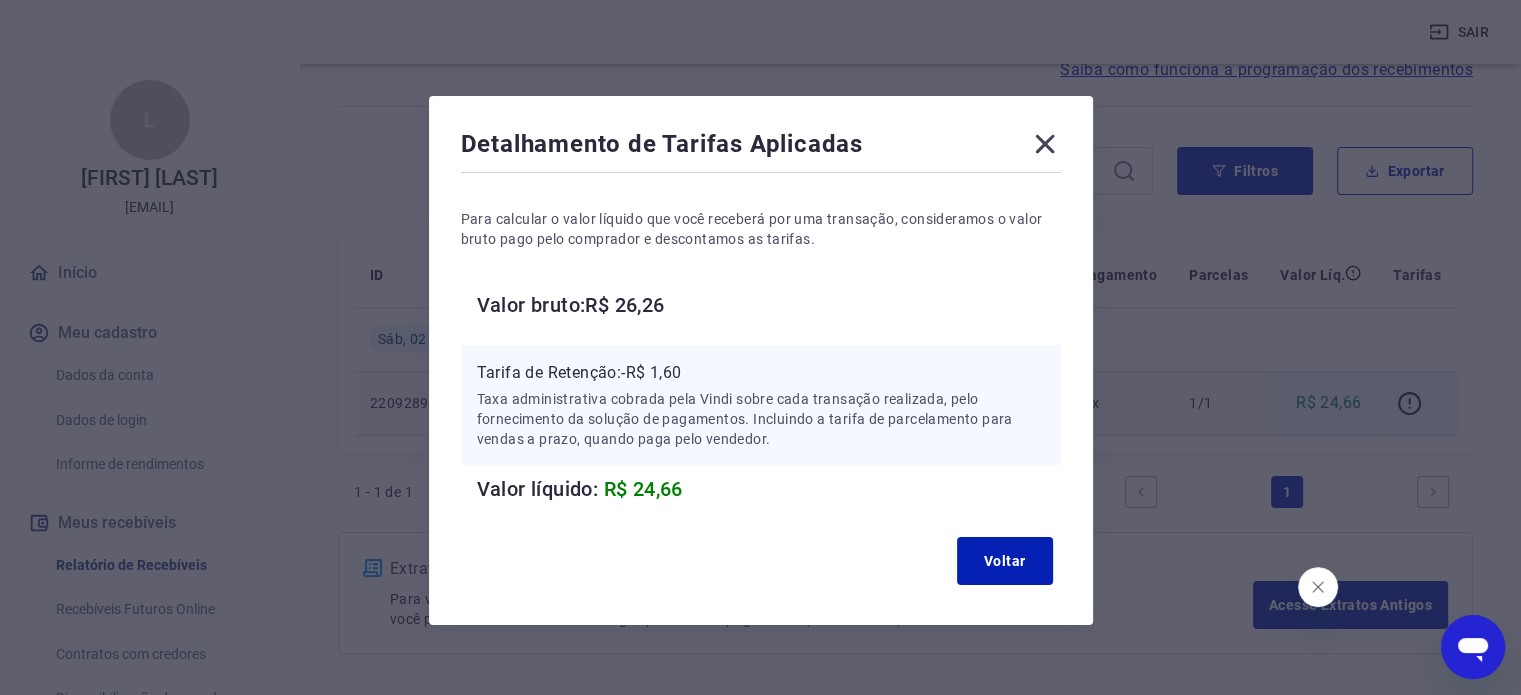 click 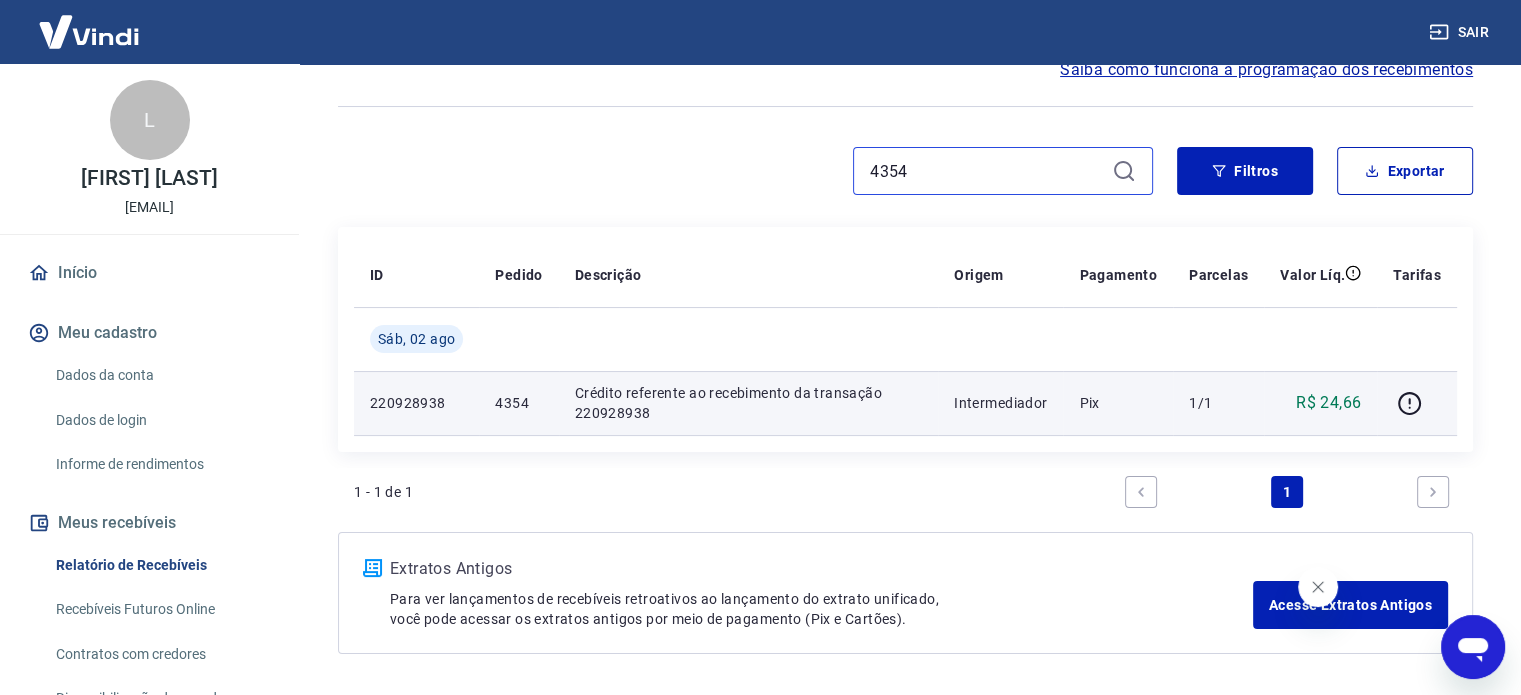 click on "4354" at bounding box center [745, 171] 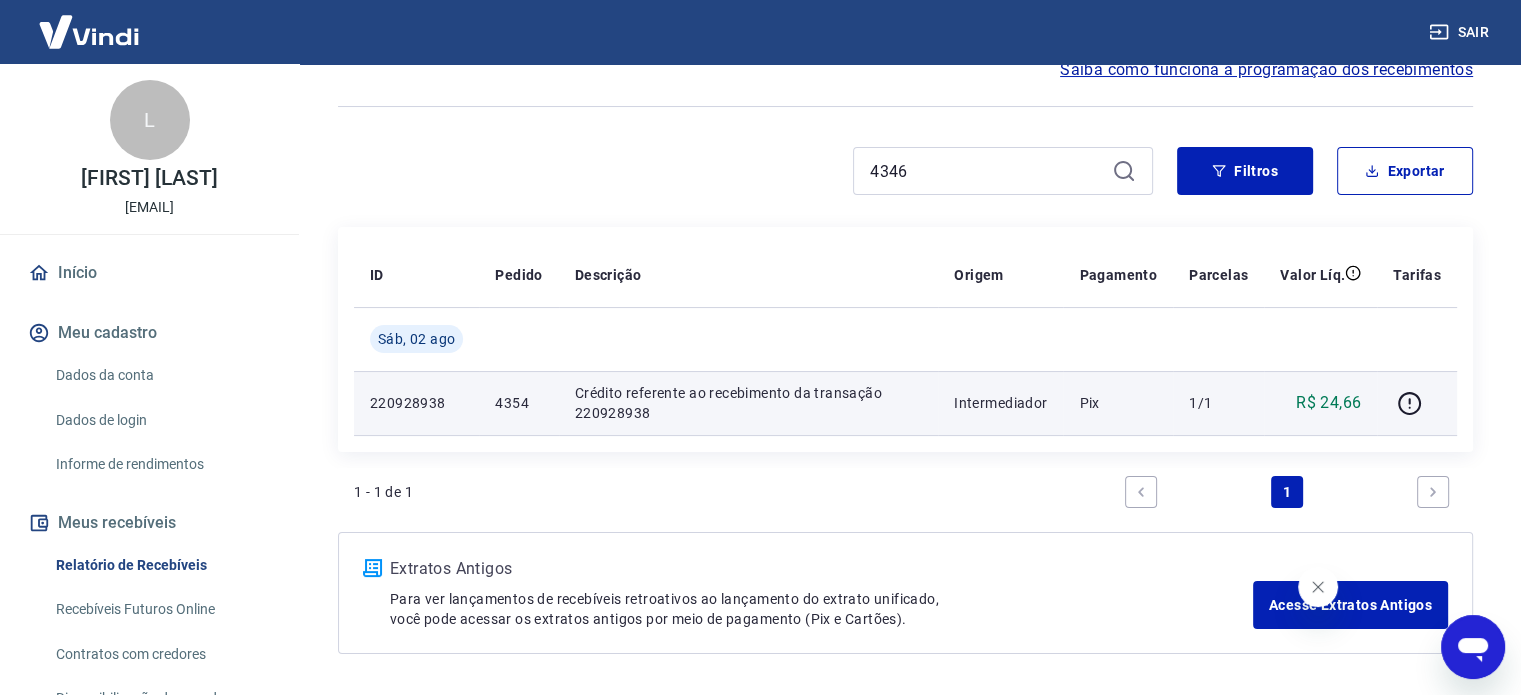 click on "4346" at bounding box center [1003, 171] 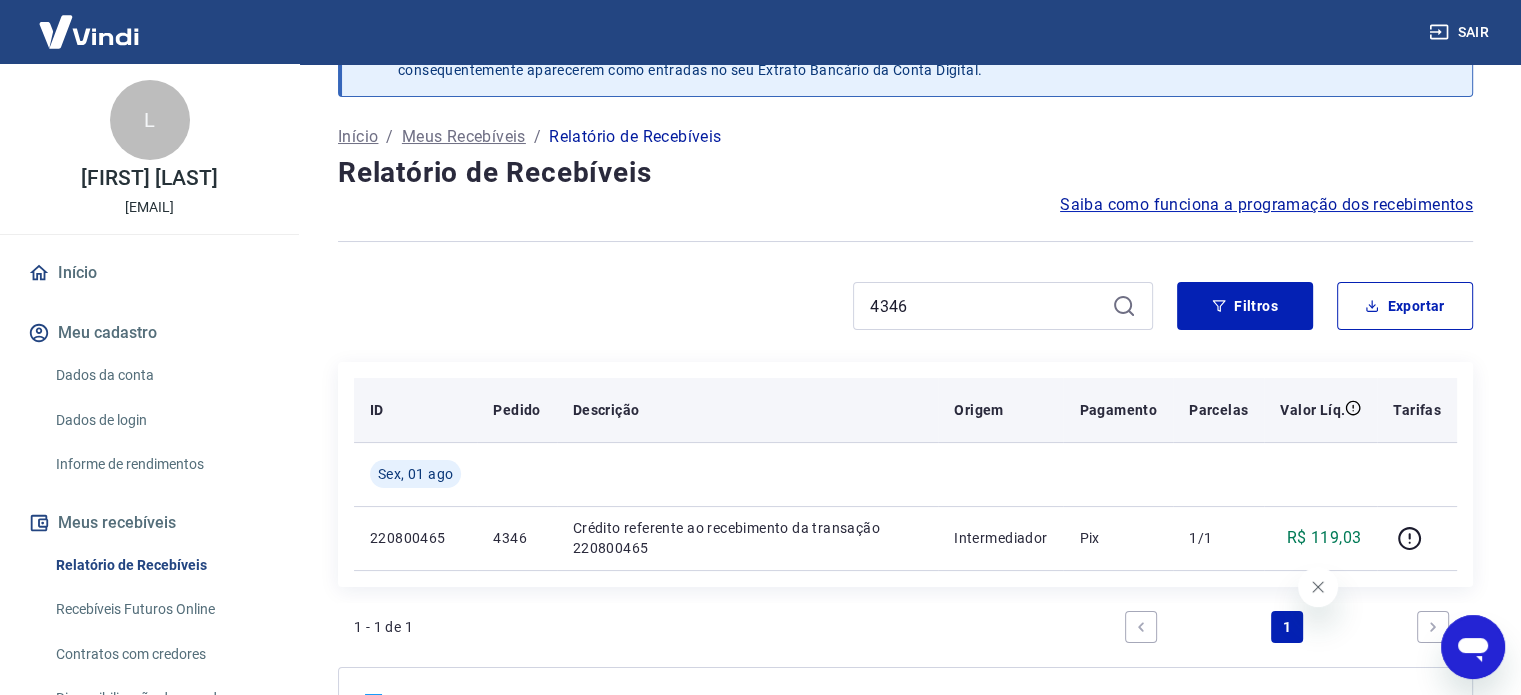 scroll, scrollTop: 100, scrollLeft: 0, axis: vertical 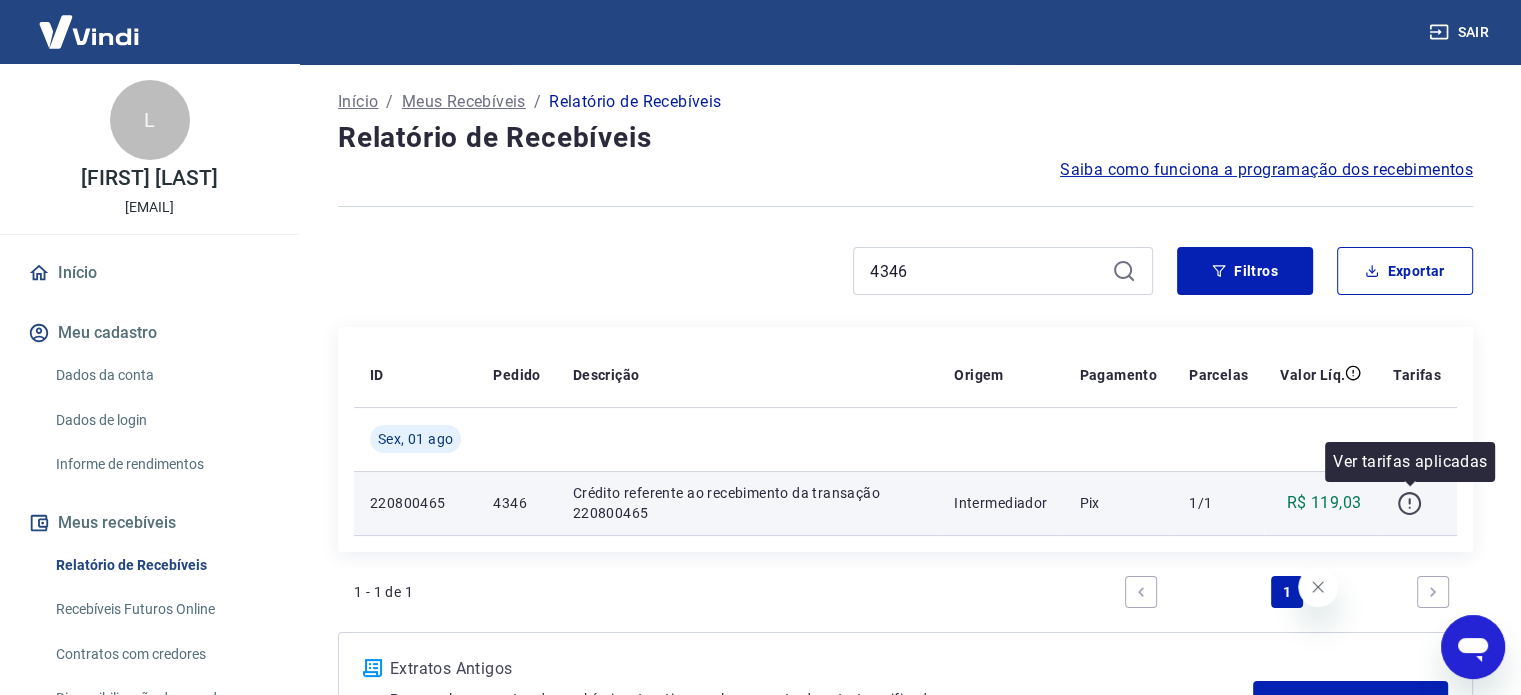 click 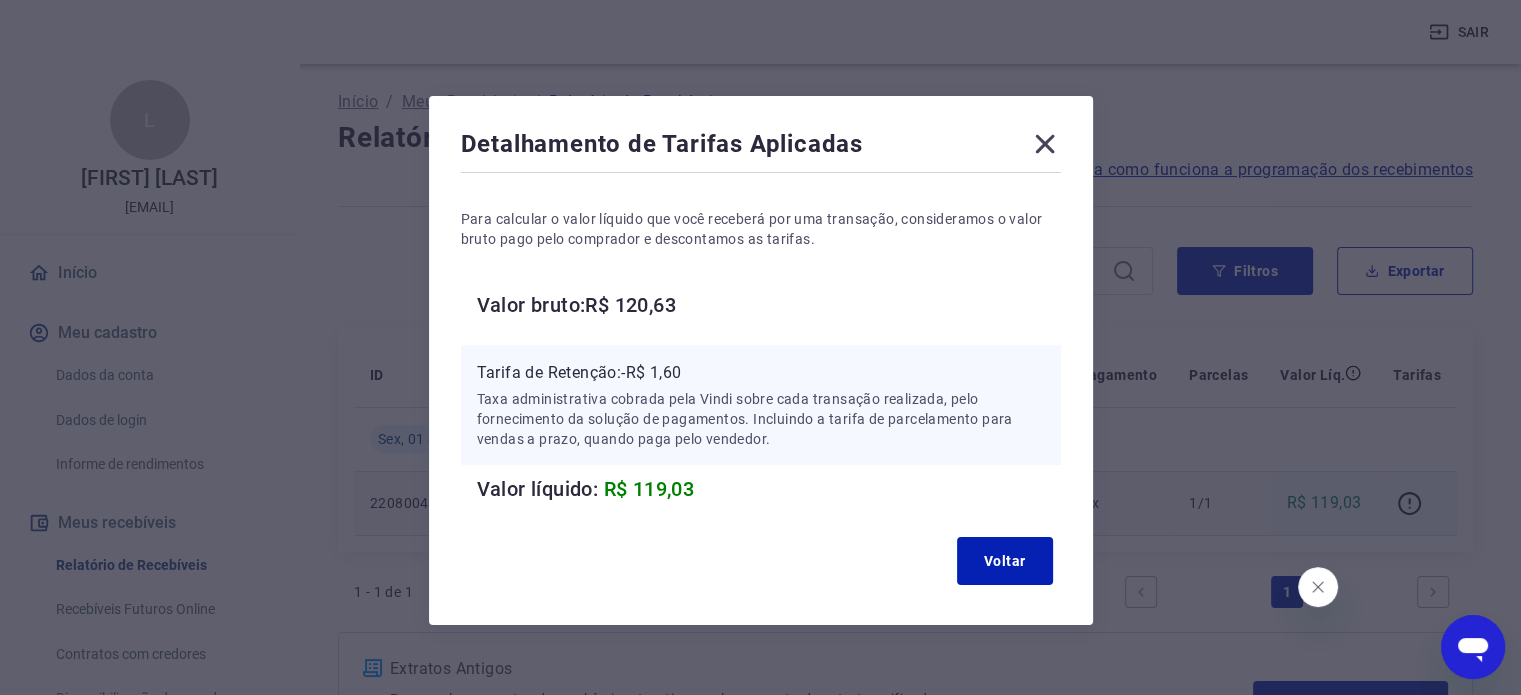 click 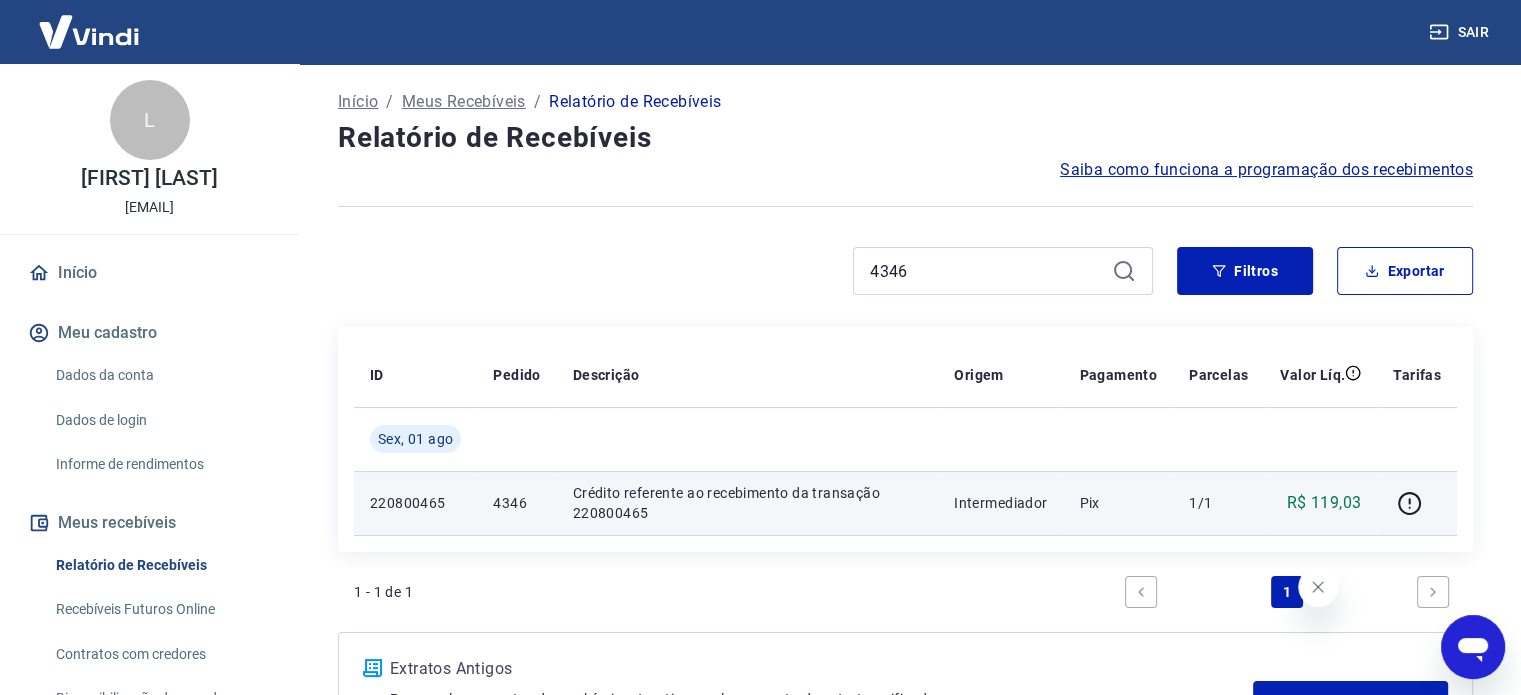 drag, startPoint x: 936, startPoint y: 252, endPoint x: 765, endPoint y: 252, distance: 171 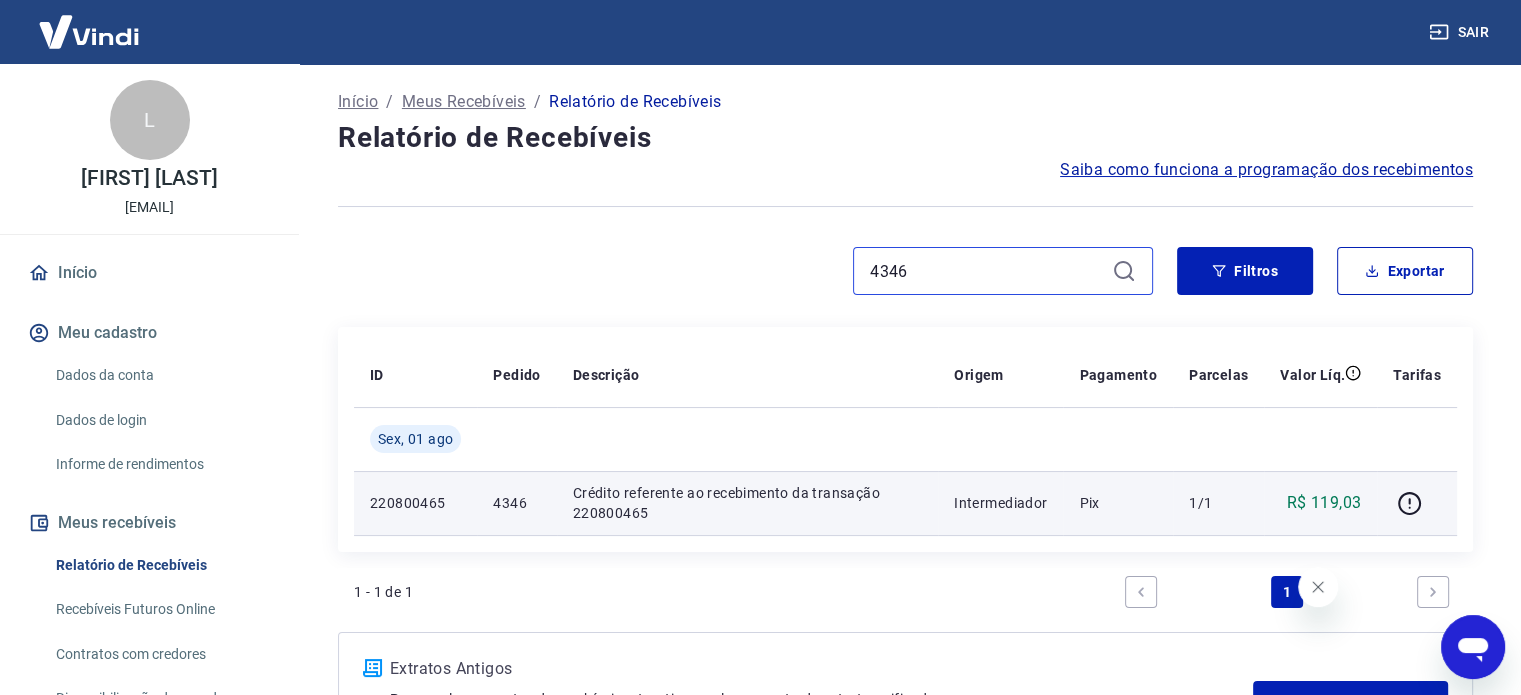 drag, startPoint x: 766, startPoint y: 268, endPoint x: 751, endPoint y: 267, distance: 15.033297 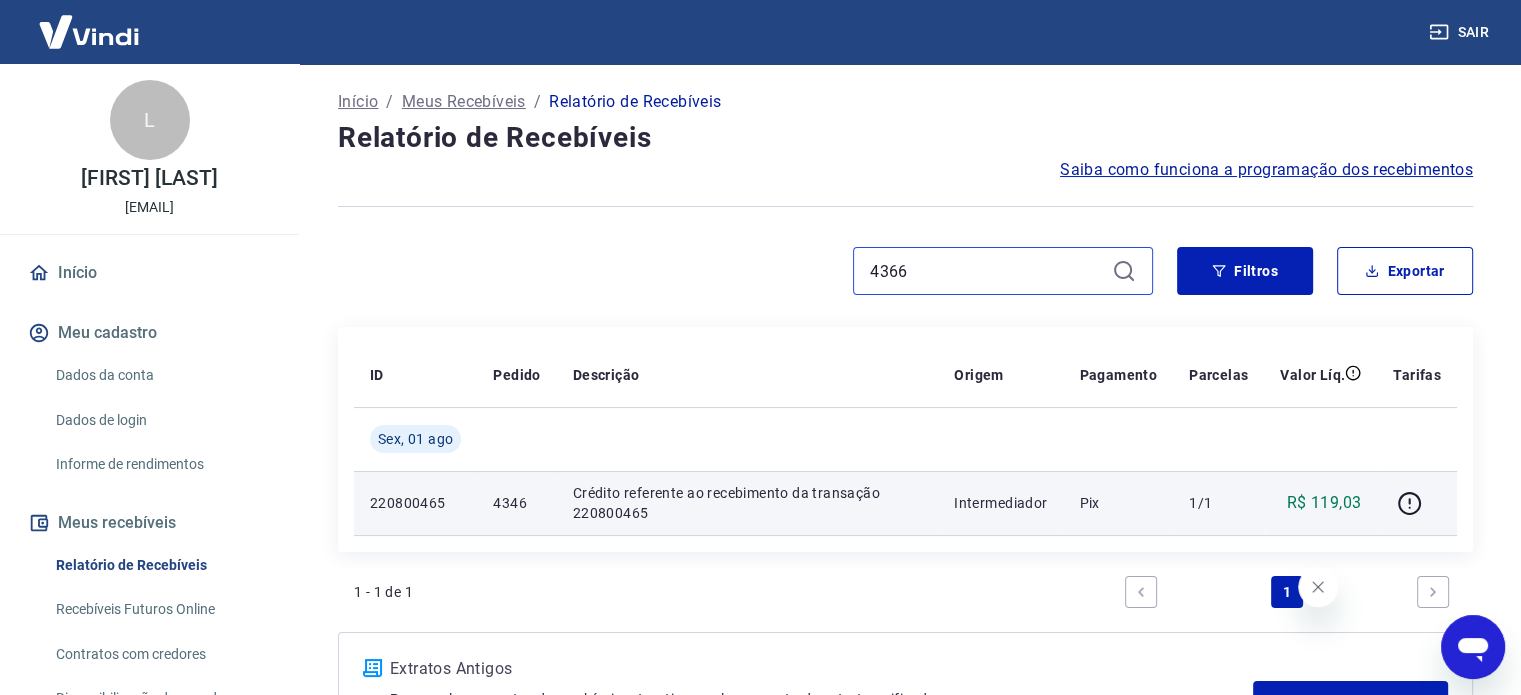 type on "4366" 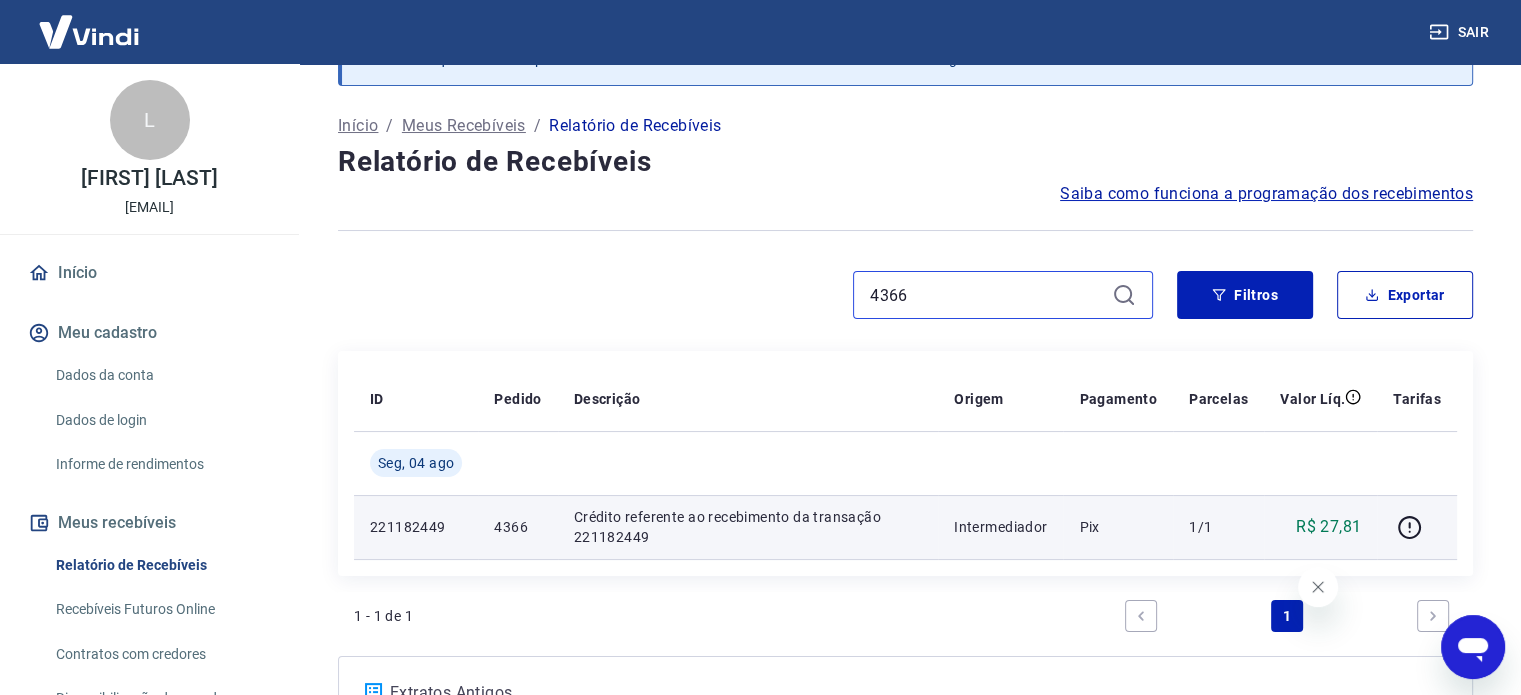 scroll, scrollTop: 200, scrollLeft: 0, axis: vertical 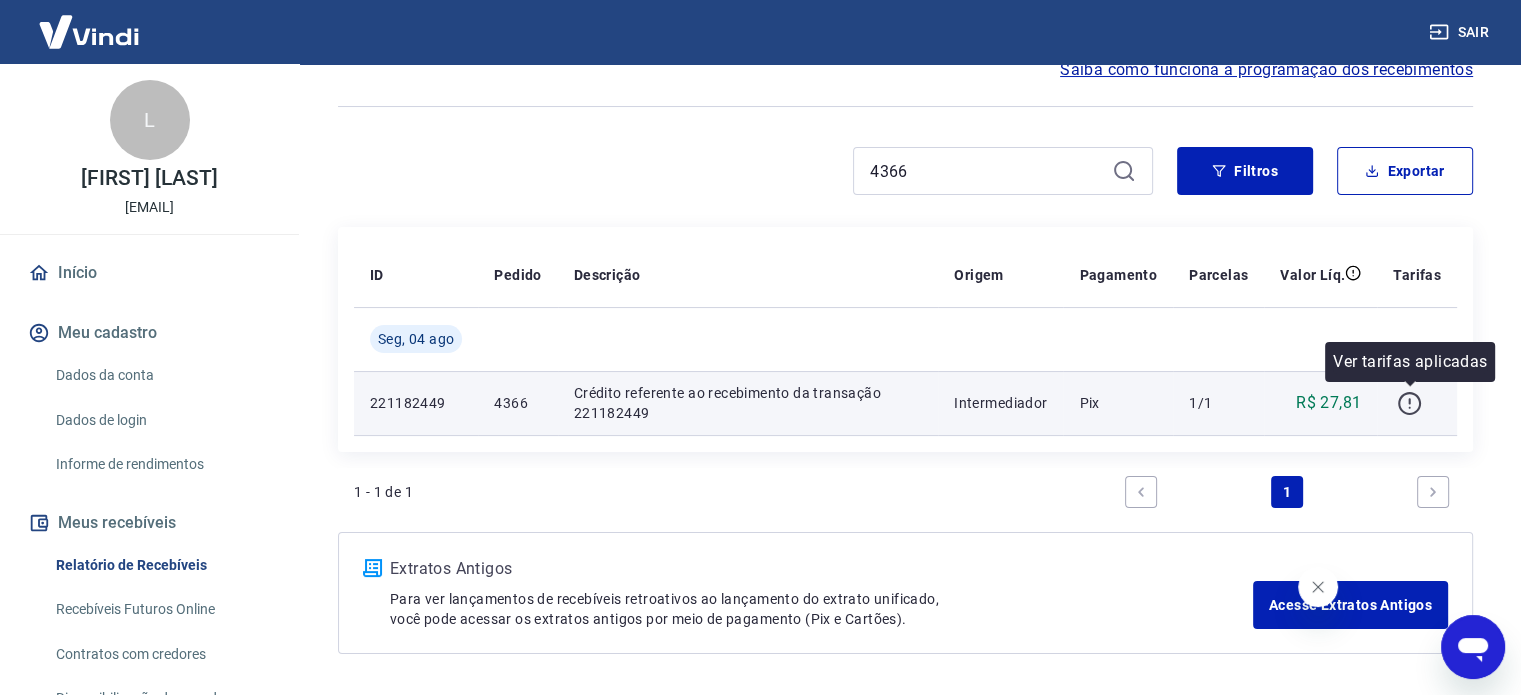 click 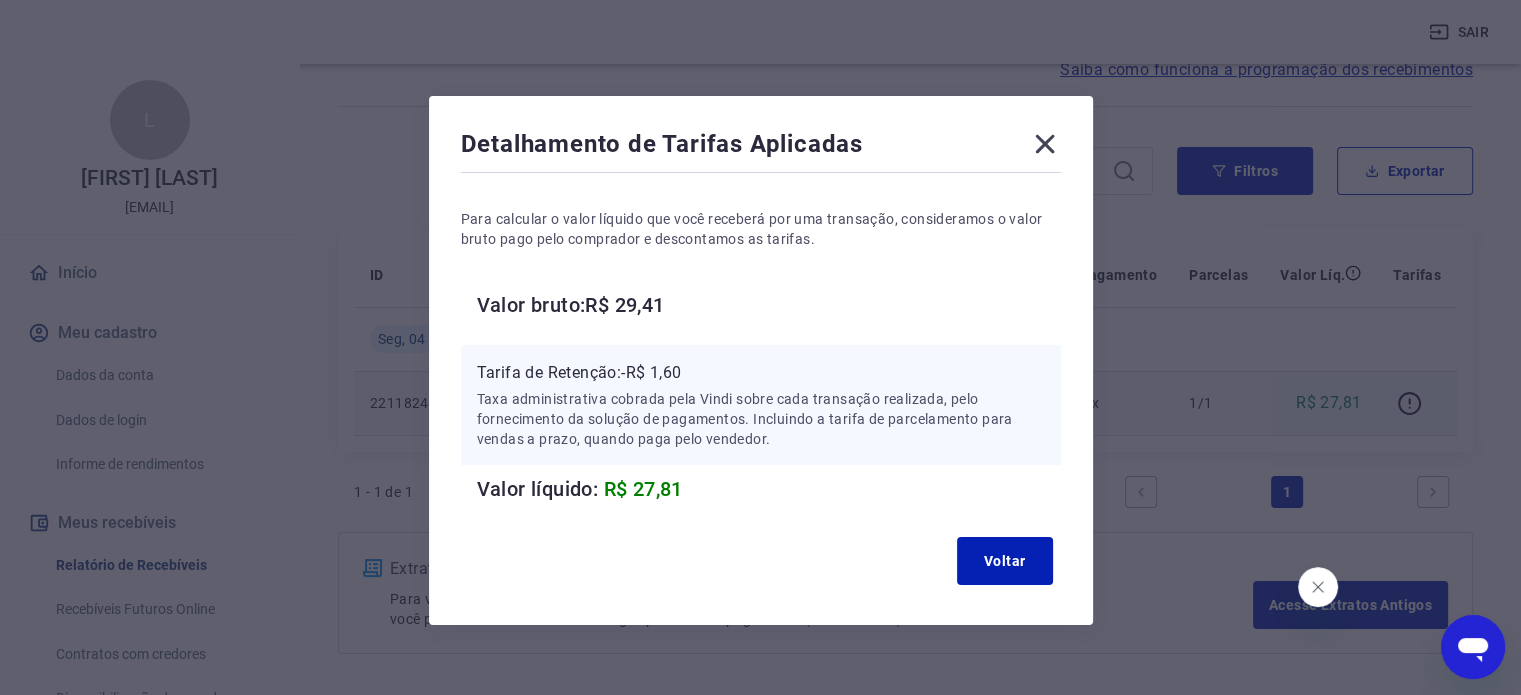 click 